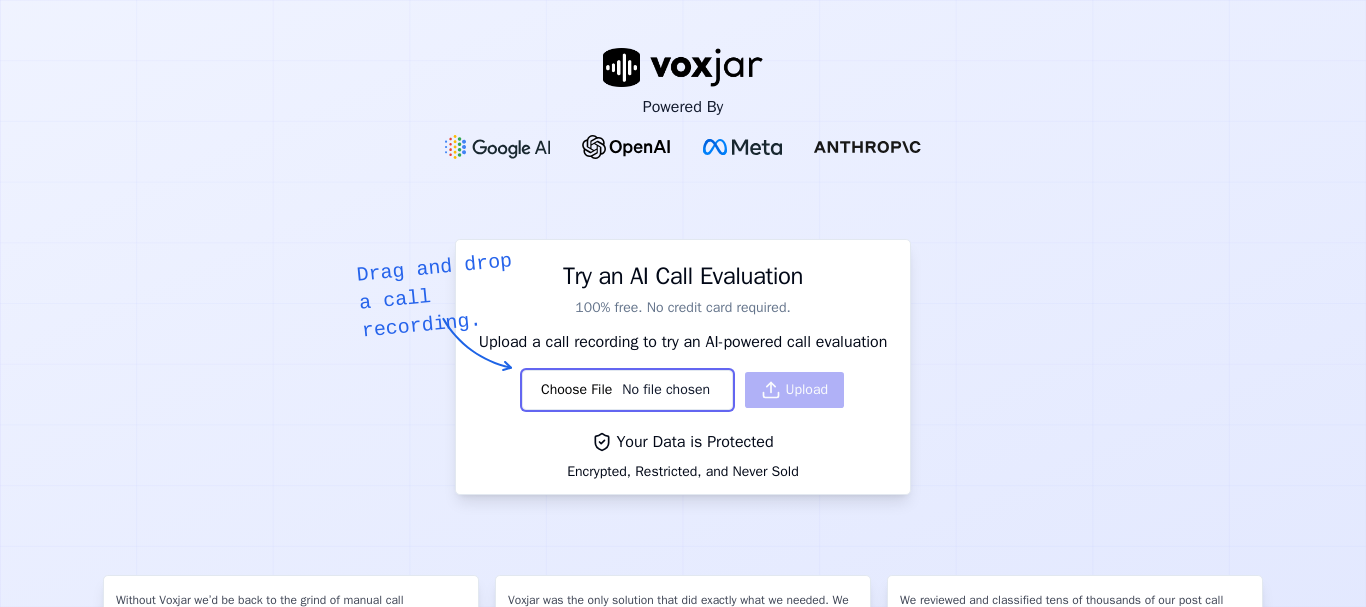 scroll, scrollTop: 0, scrollLeft: 0, axis: both 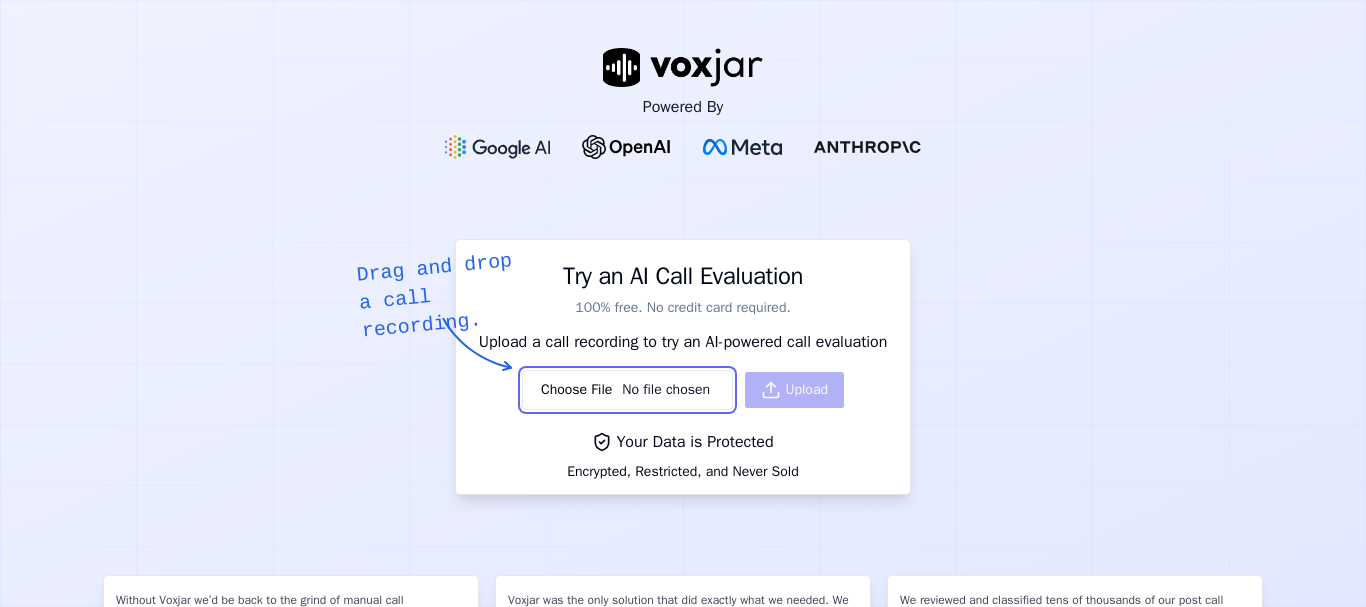 click at bounding box center [627, 390] 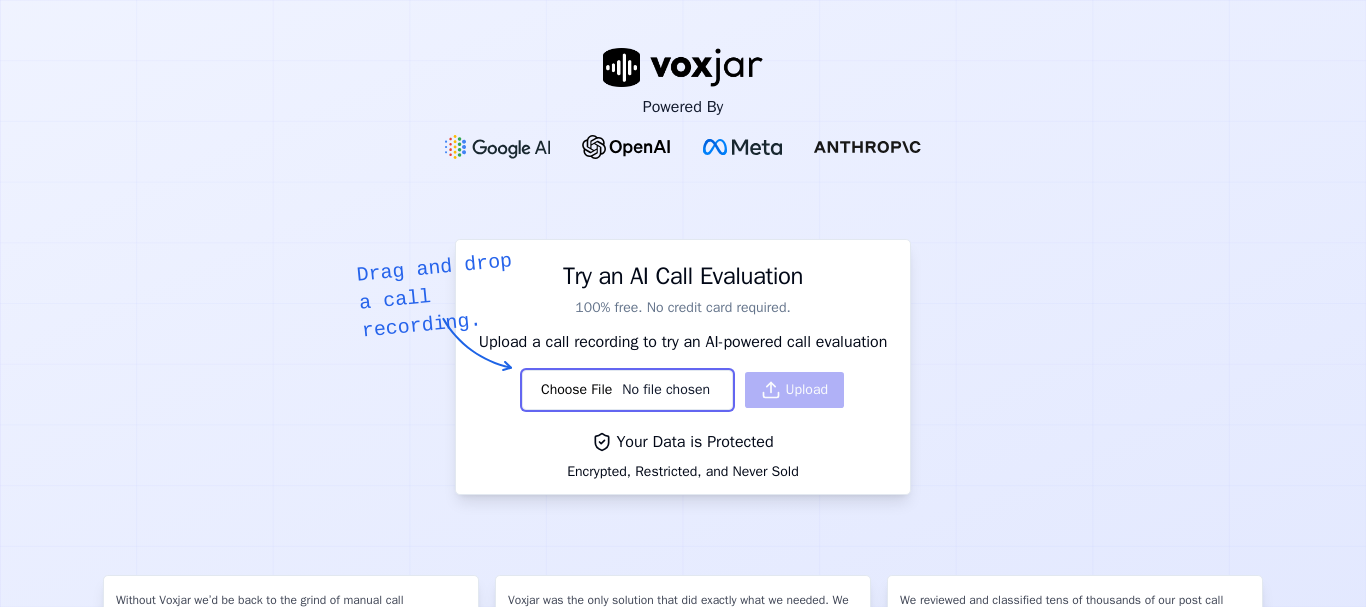 click at bounding box center [498, 147] 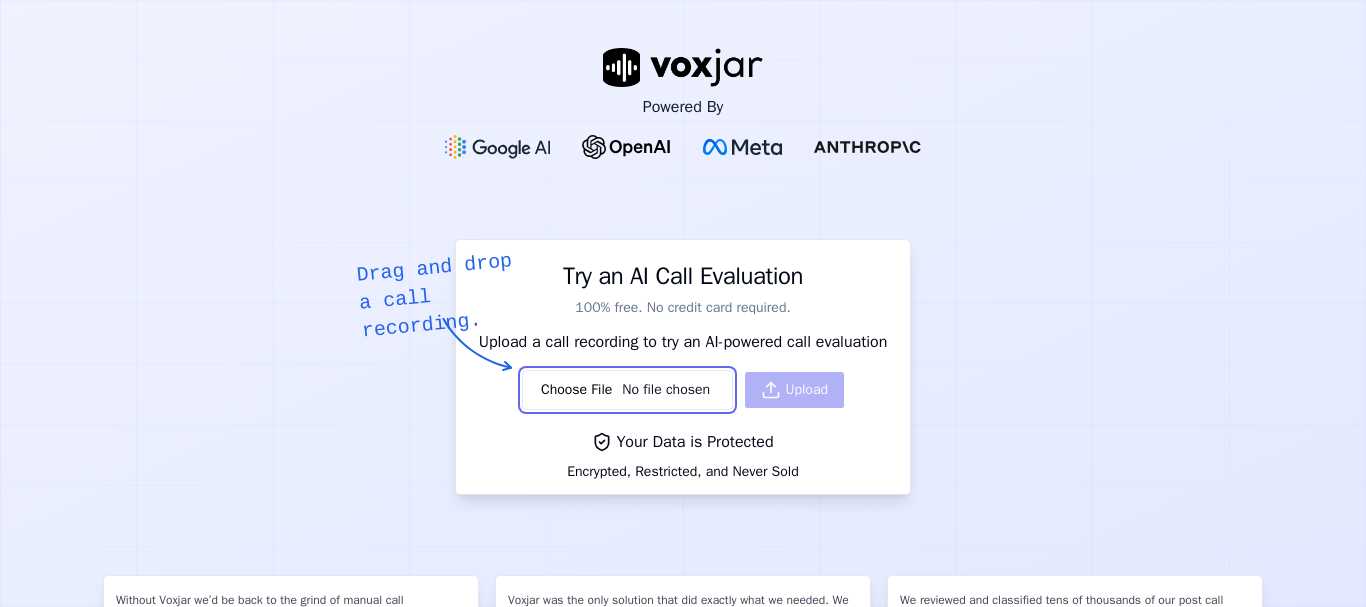 click at bounding box center (627, 390) 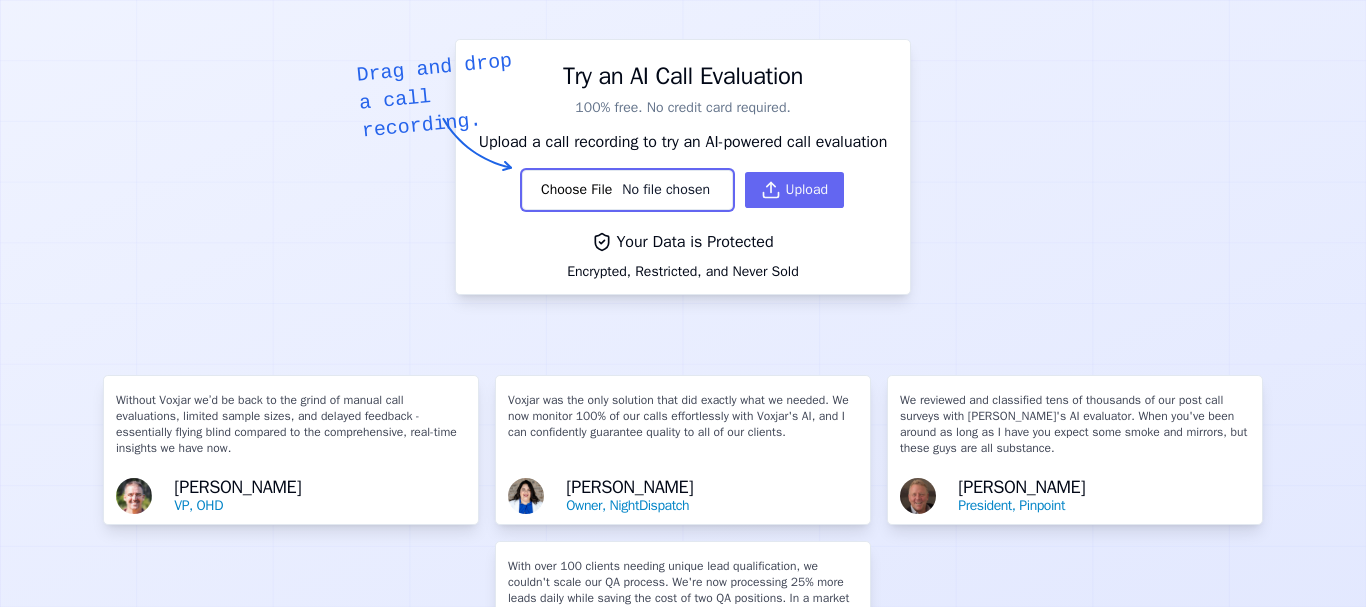 scroll, scrollTop: 0, scrollLeft: 0, axis: both 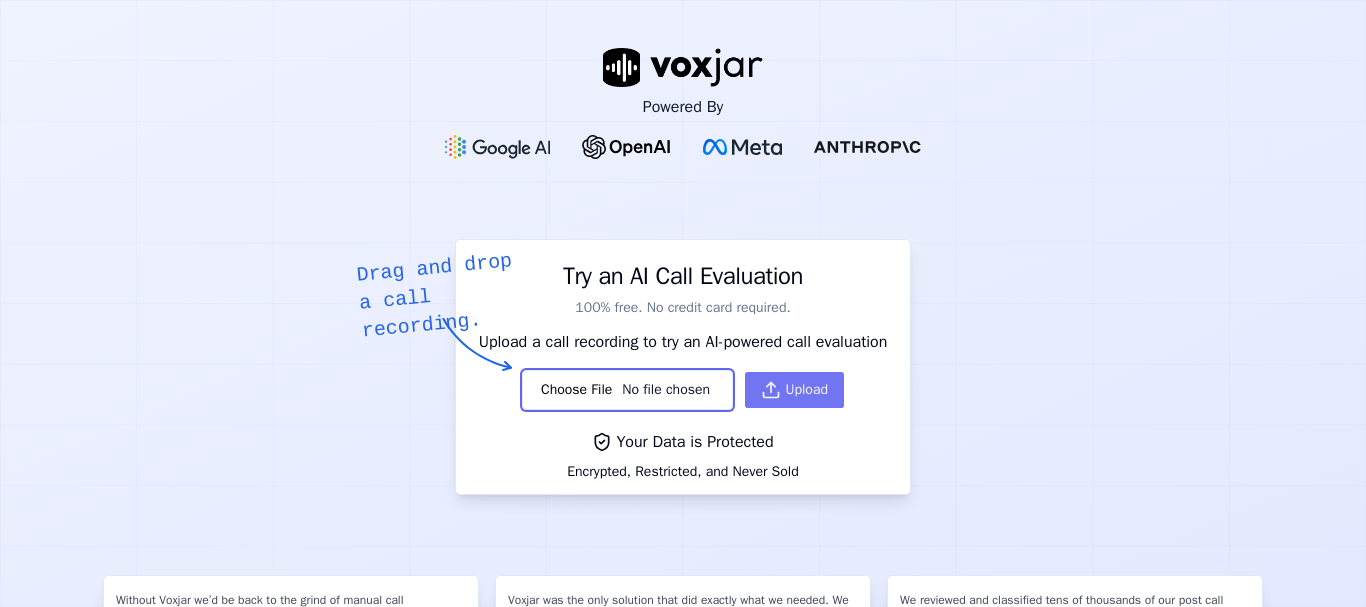 click on "Upload" at bounding box center (794, 390) 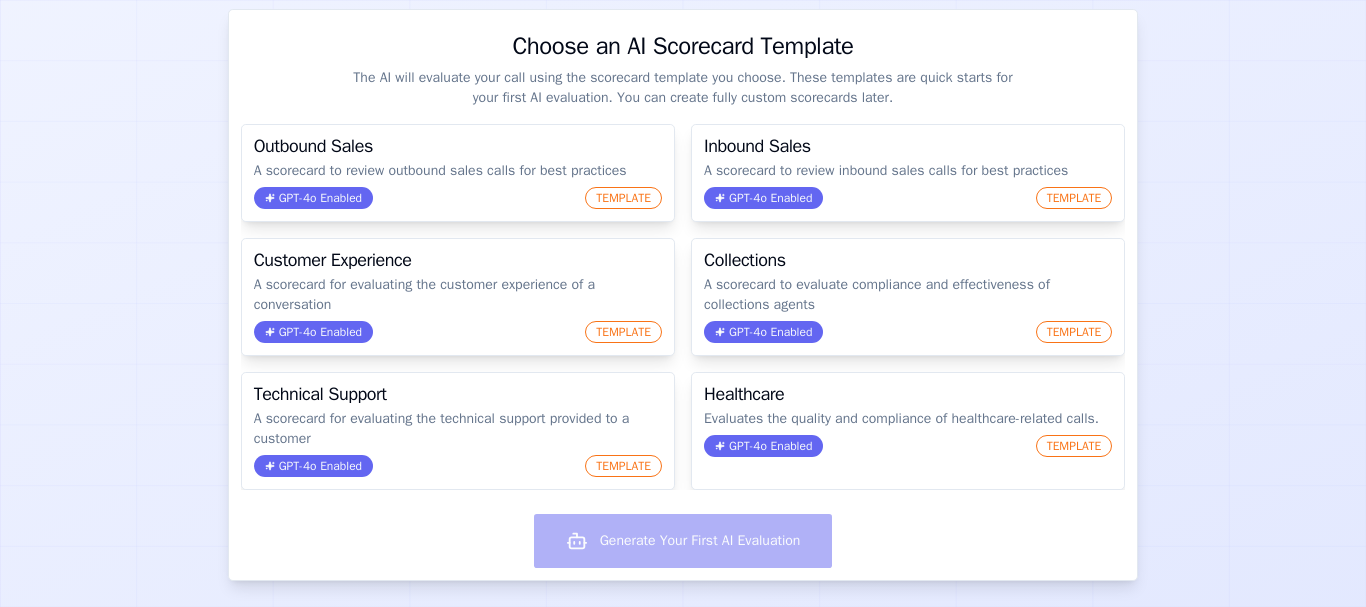 scroll, scrollTop: 200, scrollLeft: 0, axis: vertical 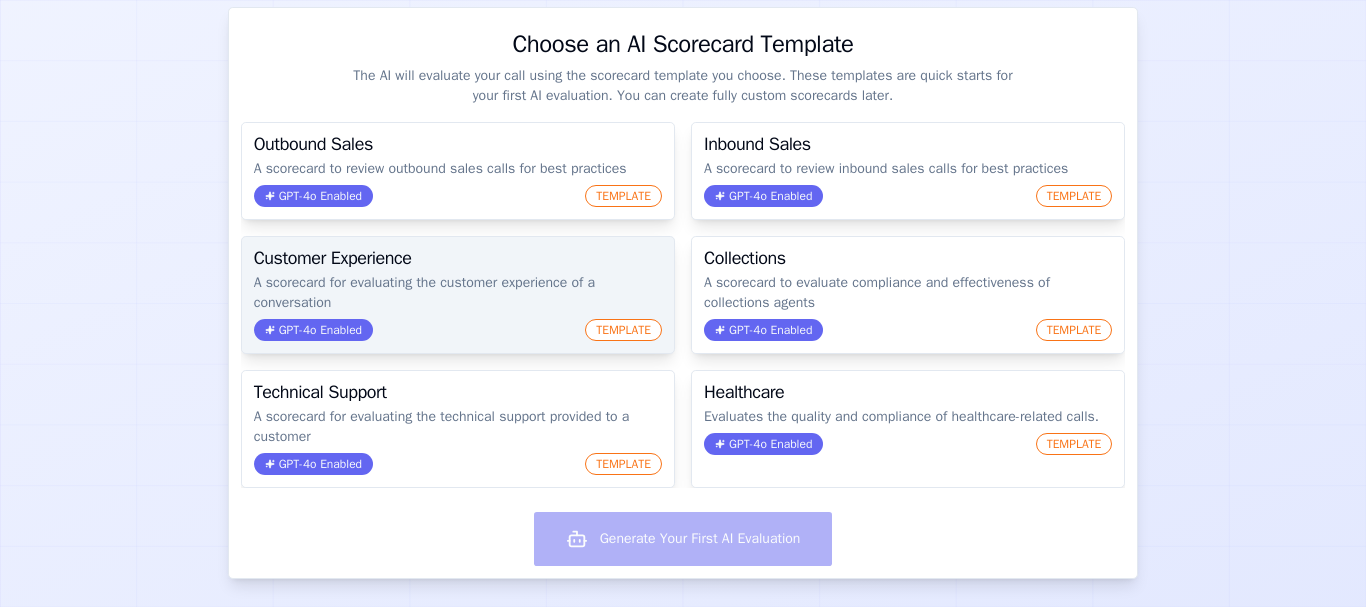 click on "A scorecard for evaluating the customer experience of a conversation" 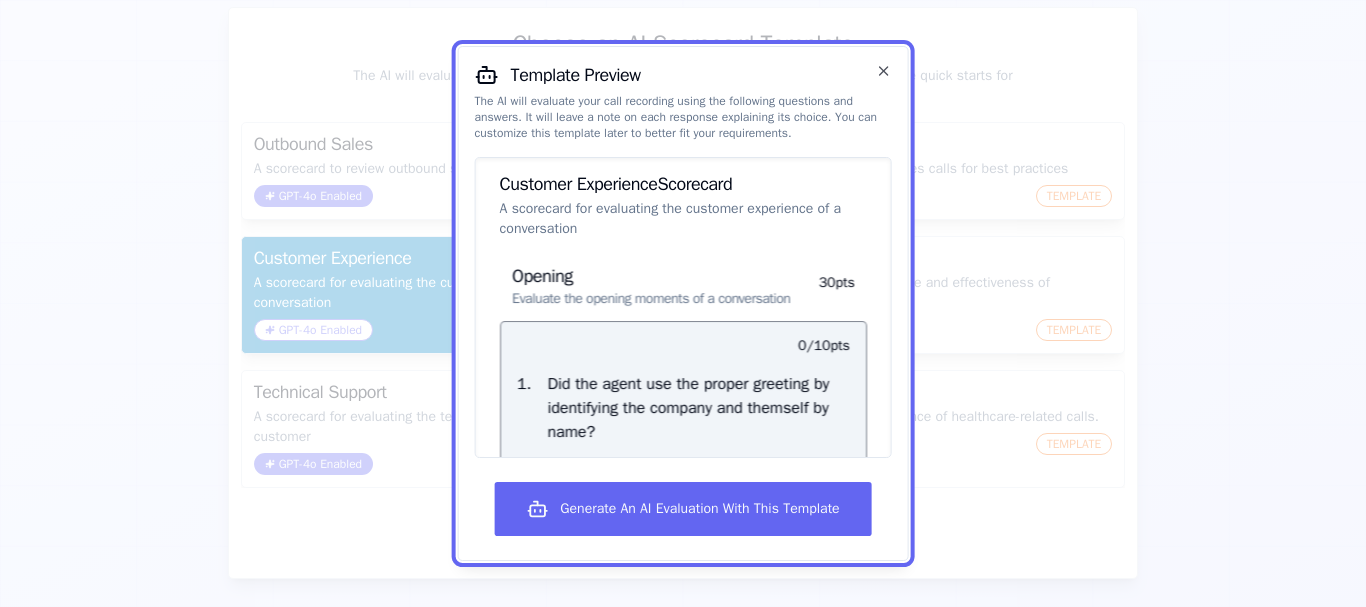 scroll, scrollTop: 0, scrollLeft: 0, axis: both 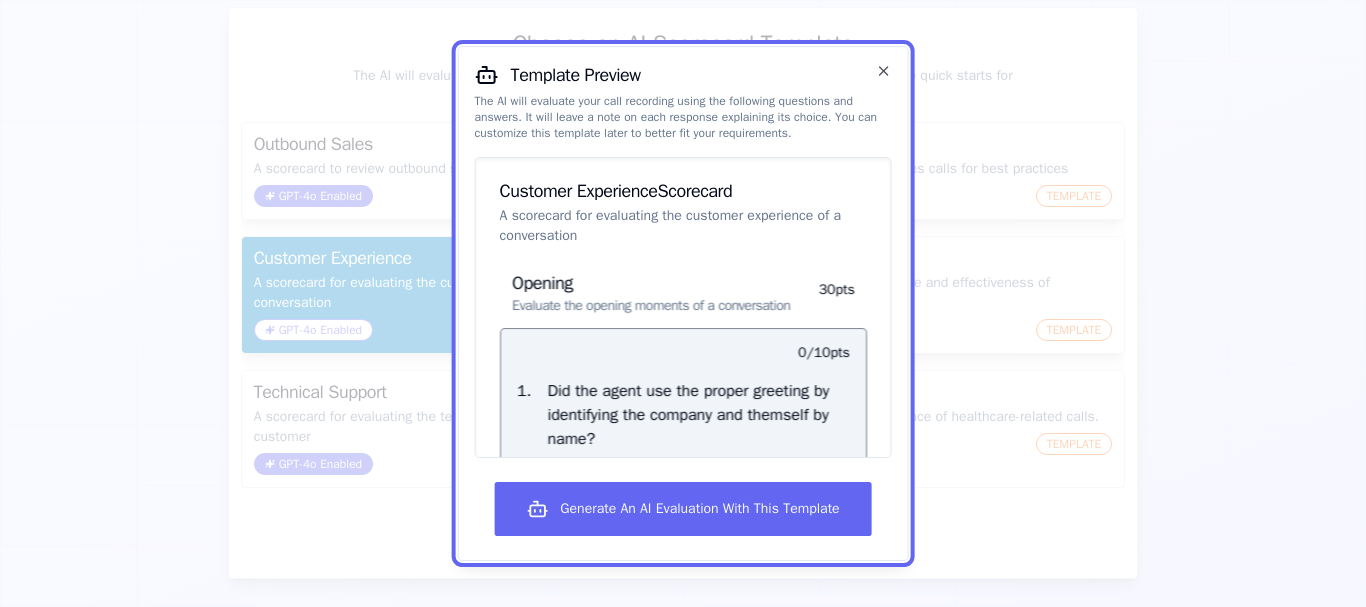 click on "Opening   Evaluate the opening moments of a conversation   30  pts               0 / 10  pts     1 .   Did the agent use the proper greeting by identifying the company and themself by name?    Select an answer          Add Note                         0 / 10  pts     2 .   Did the agent show empathy with a commitment to help?     Select an answer          Add Note                         0 / 10  pts     3 .   Did the agent ask the customer to verify their name, address, and phone number?   Select an answer          Add Note" at bounding box center [683, 685] 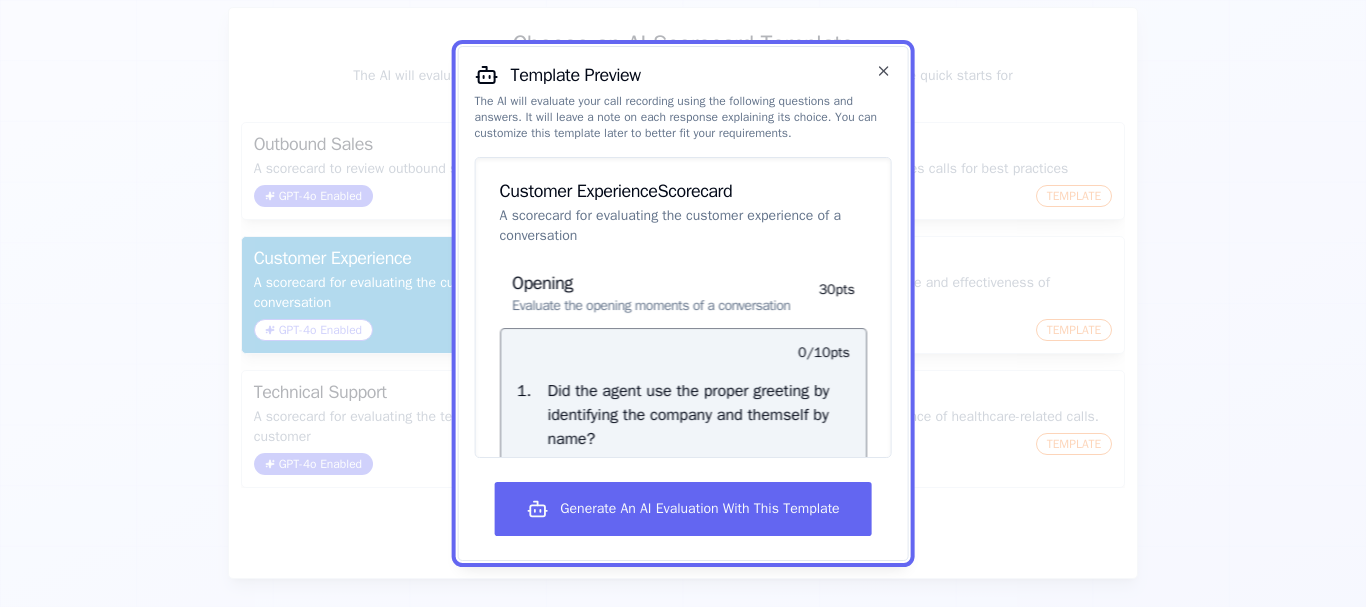 scroll, scrollTop: 100, scrollLeft: 0, axis: vertical 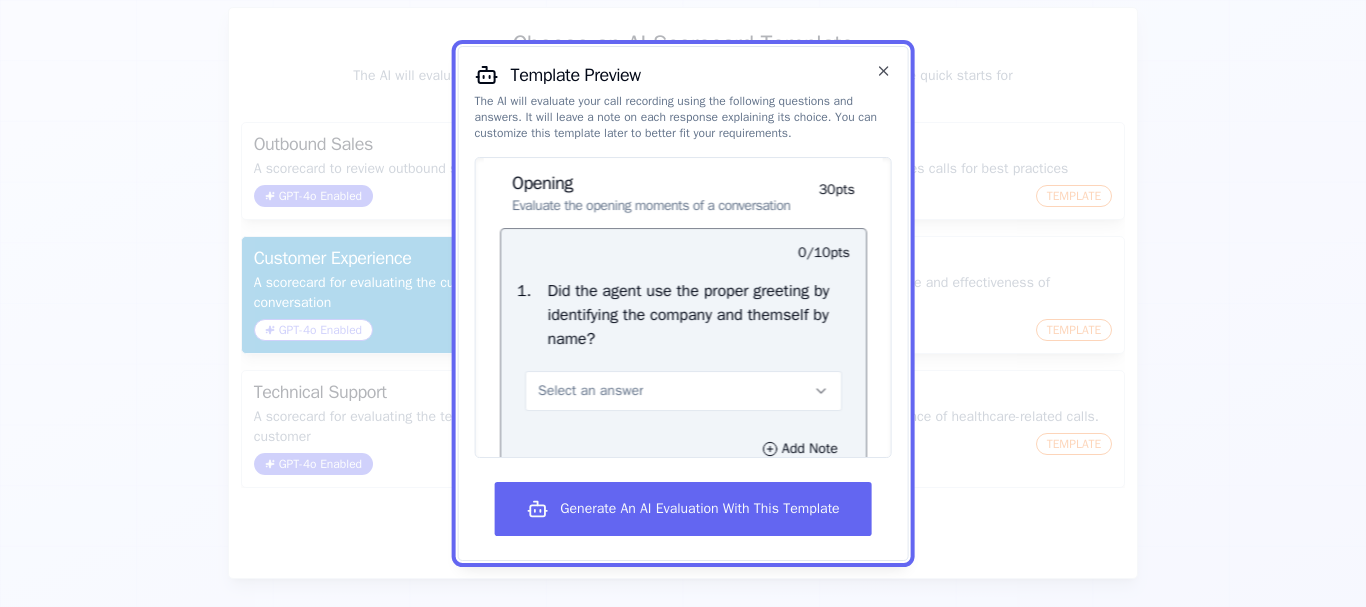 click on "Did the agent use the proper greeting by identifying the company and themself by name?" at bounding box center [698, 315] 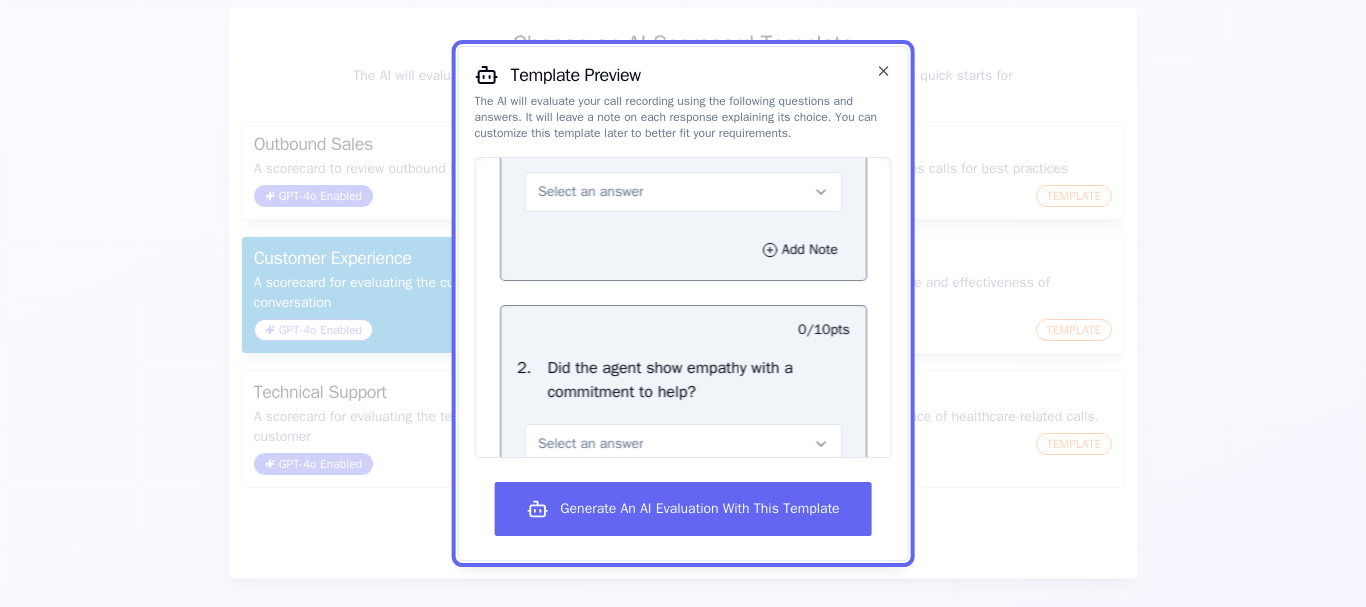 scroll, scrollTop: 300, scrollLeft: 0, axis: vertical 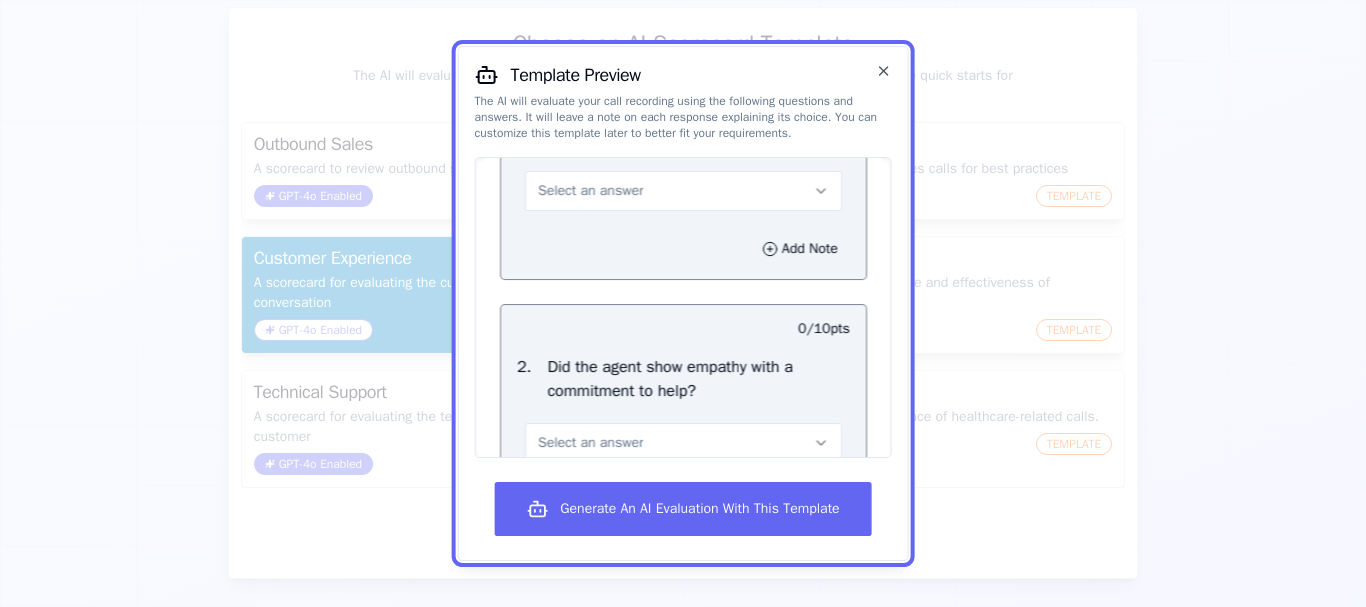 click on "Select an answer" at bounding box center [683, 191] 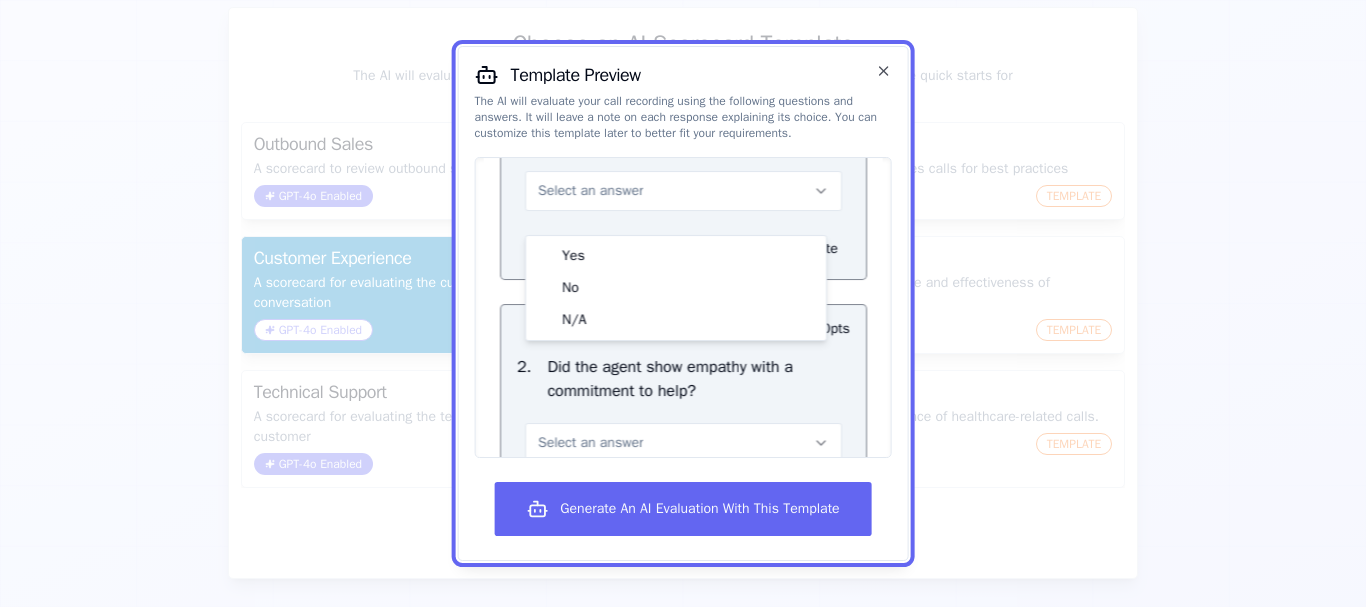 click on "Select an answer" at bounding box center [683, 191] 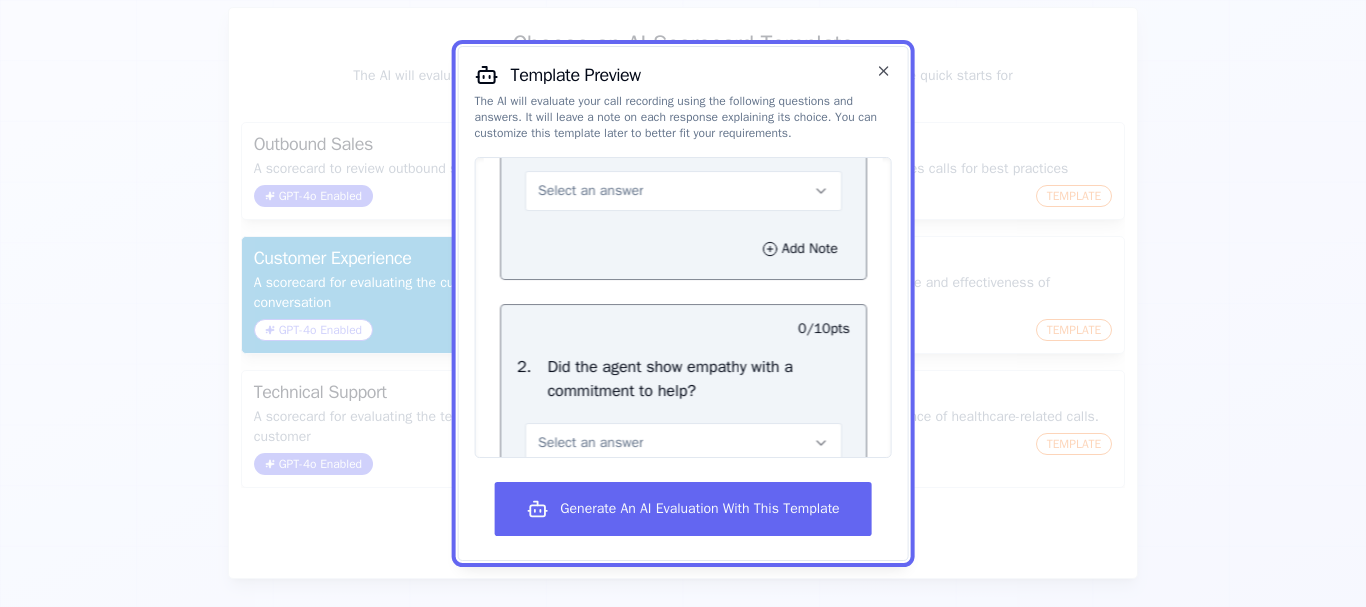 scroll, scrollTop: 200, scrollLeft: 0, axis: vertical 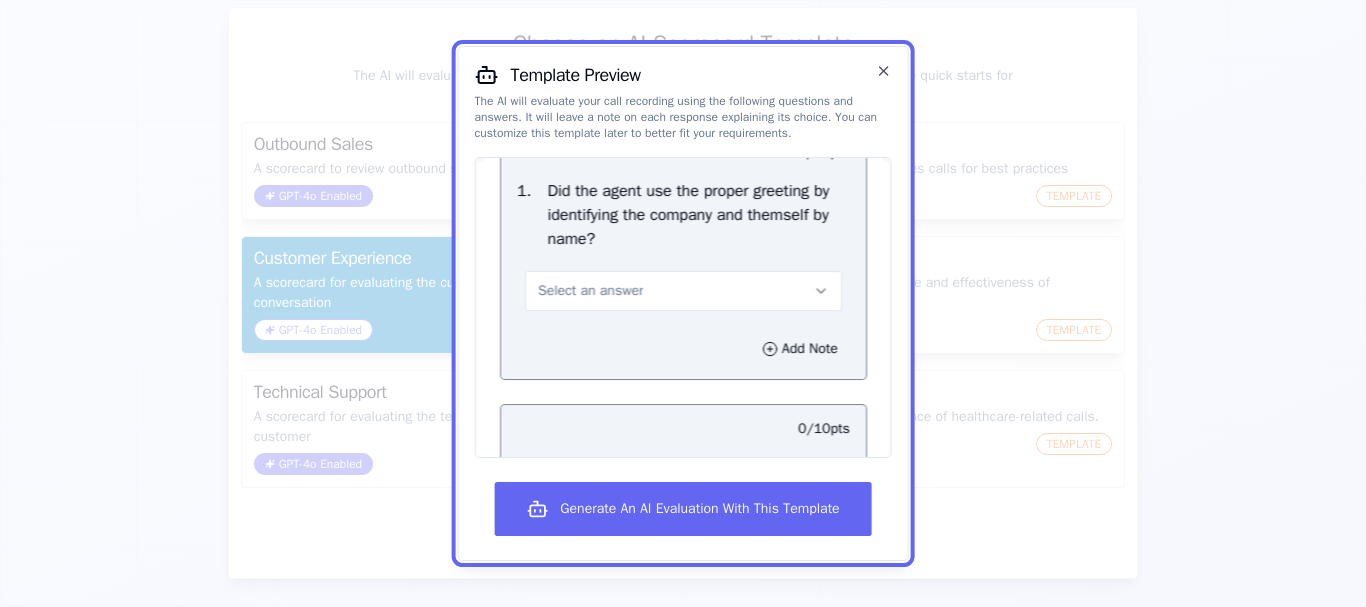 click on "Select an answer" at bounding box center (683, 291) 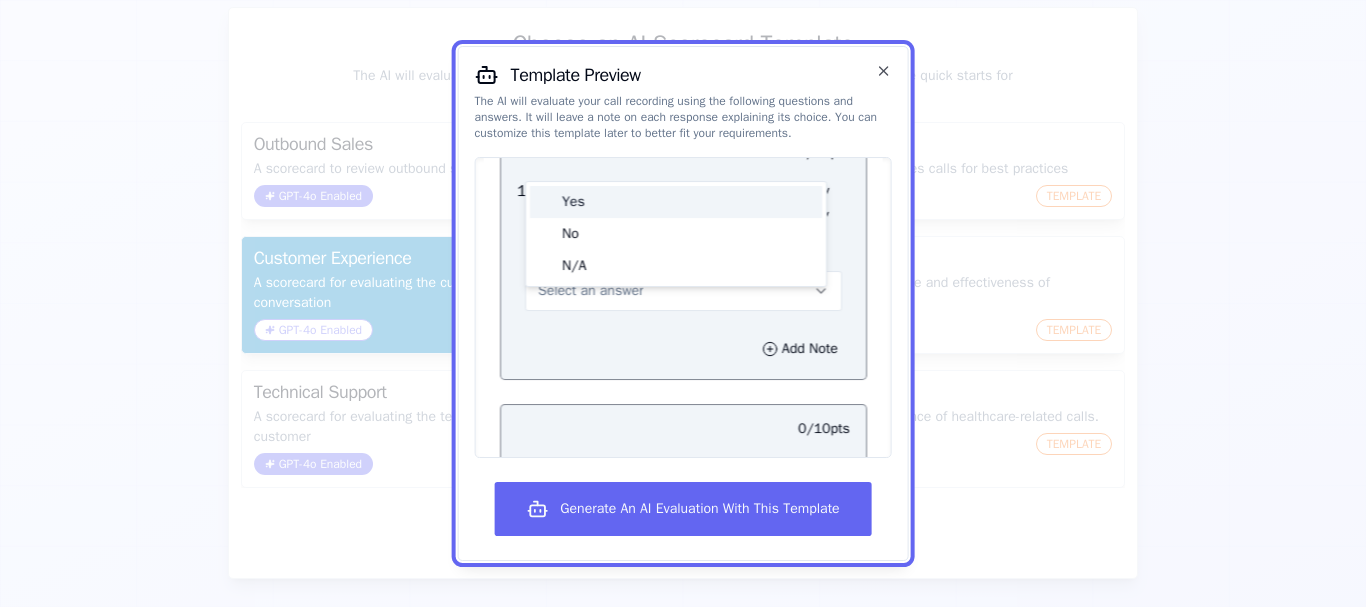 click on "Yes" at bounding box center [676, 202] 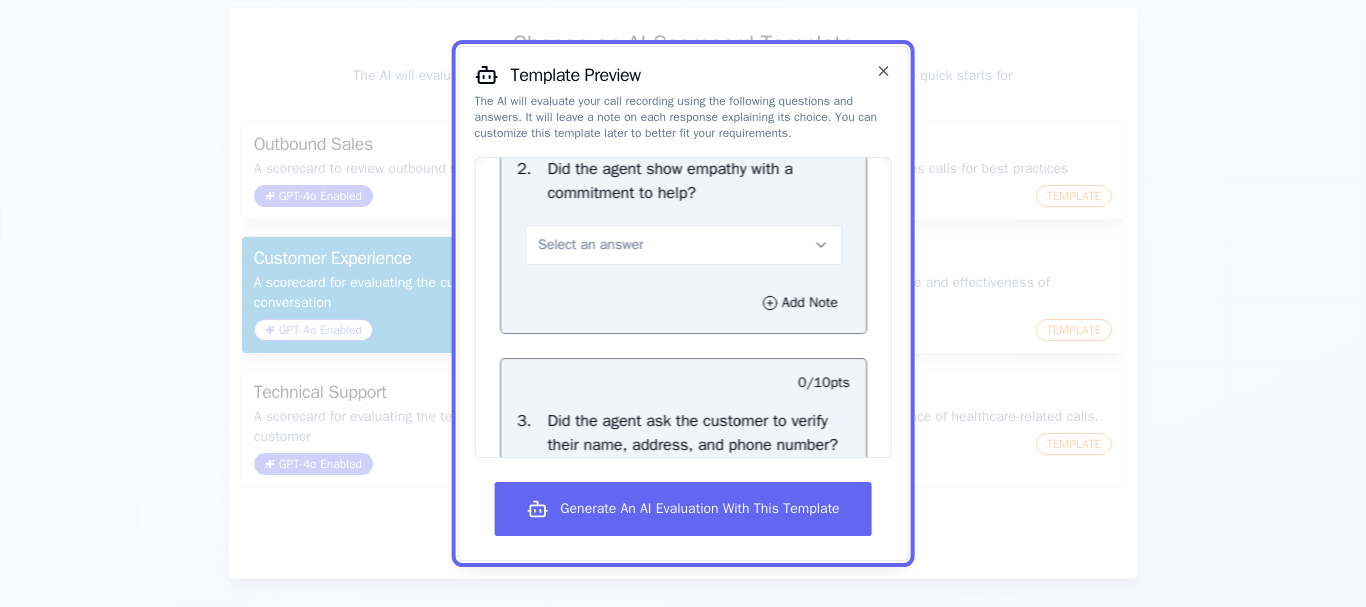 scroll, scrollTop: 500, scrollLeft: 0, axis: vertical 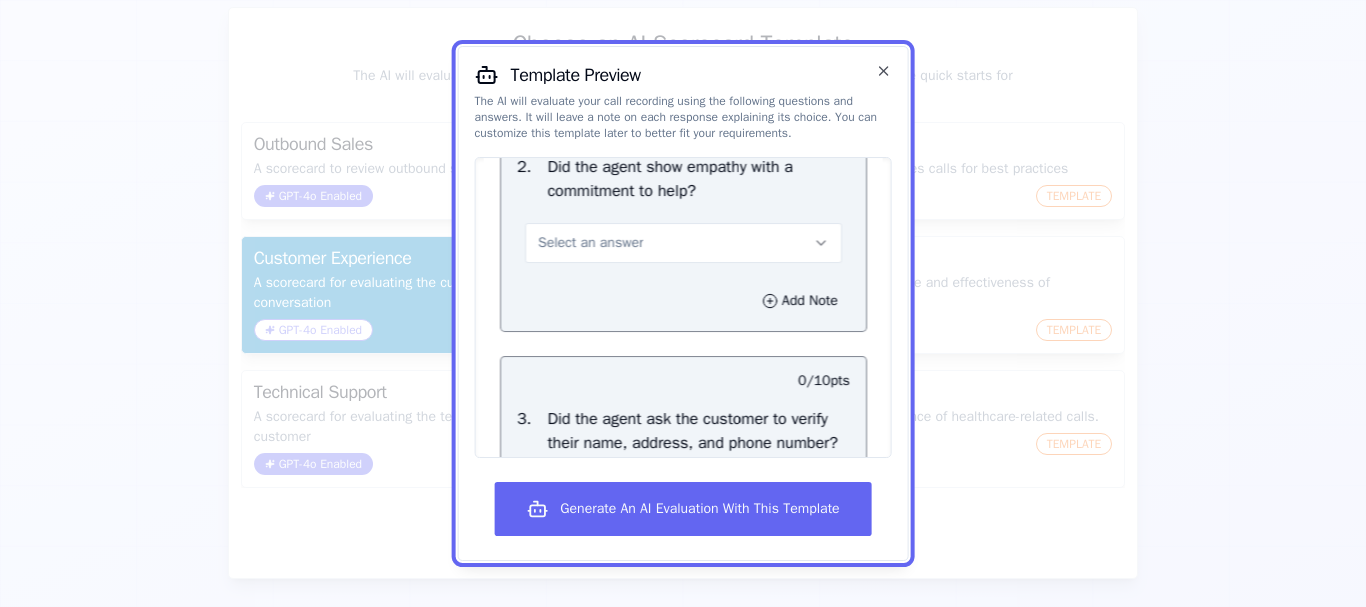 click on "Select an answer" at bounding box center (683, 243) 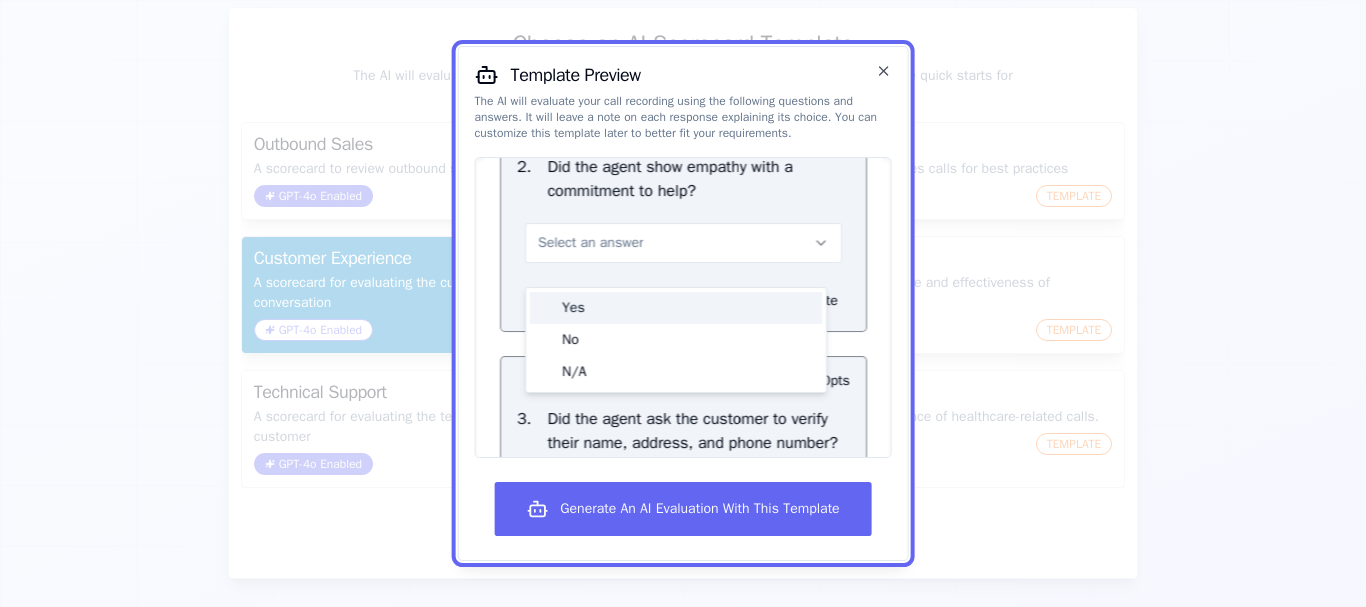 click on "Yes" at bounding box center (676, 308) 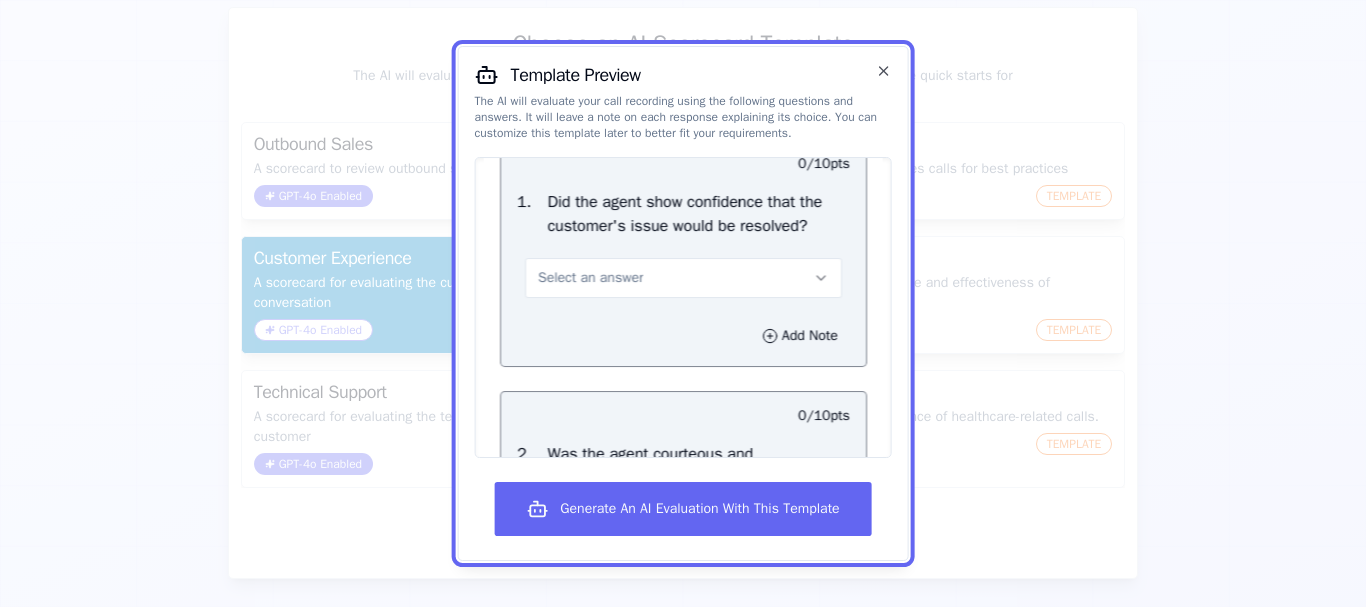 scroll, scrollTop: 1200, scrollLeft: 0, axis: vertical 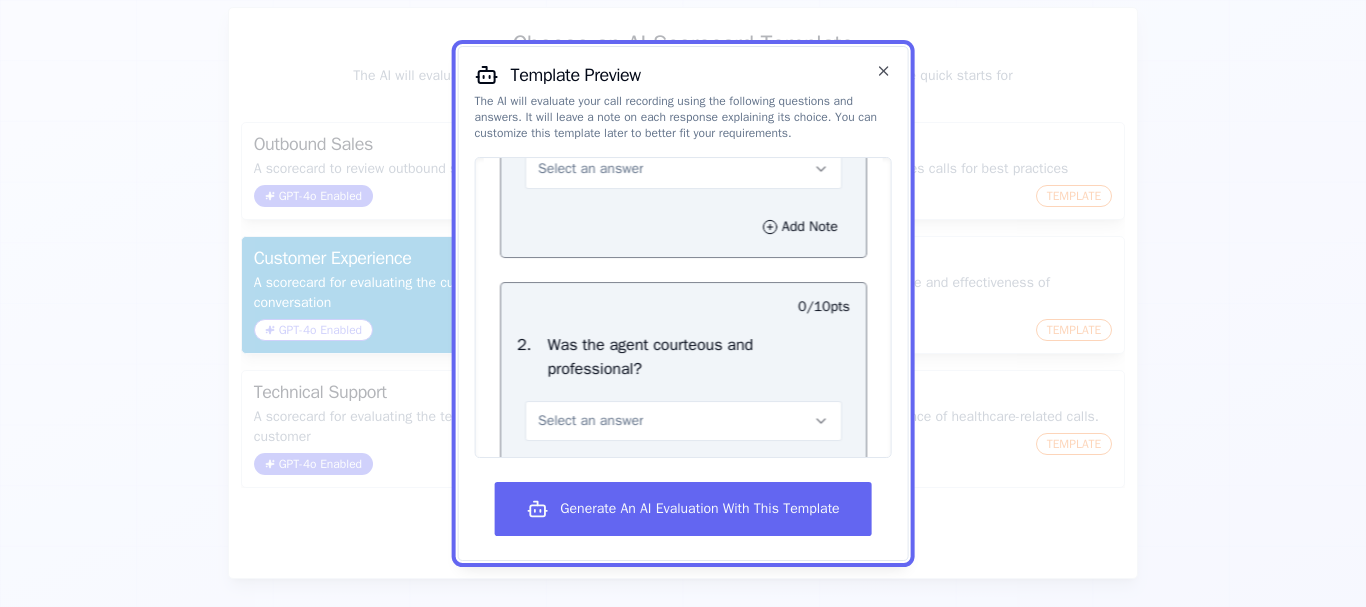 click on "Select an answer" at bounding box center [683, 169] 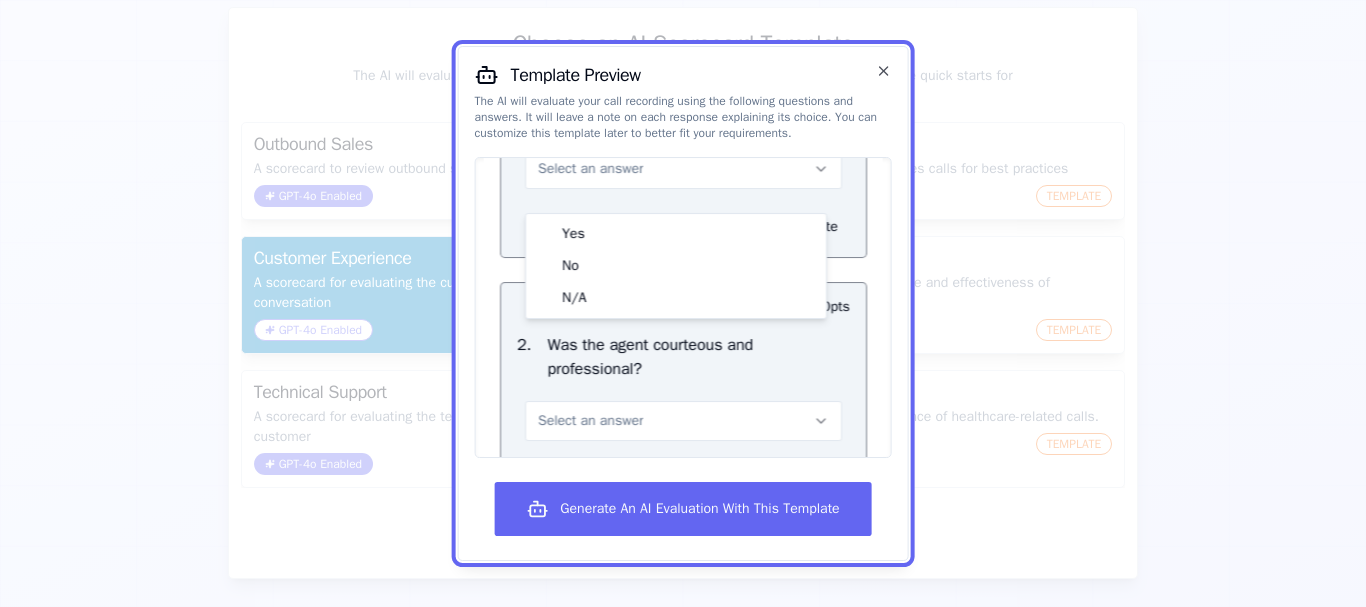 click on "Select an answer" at bounding box center (683, 169) 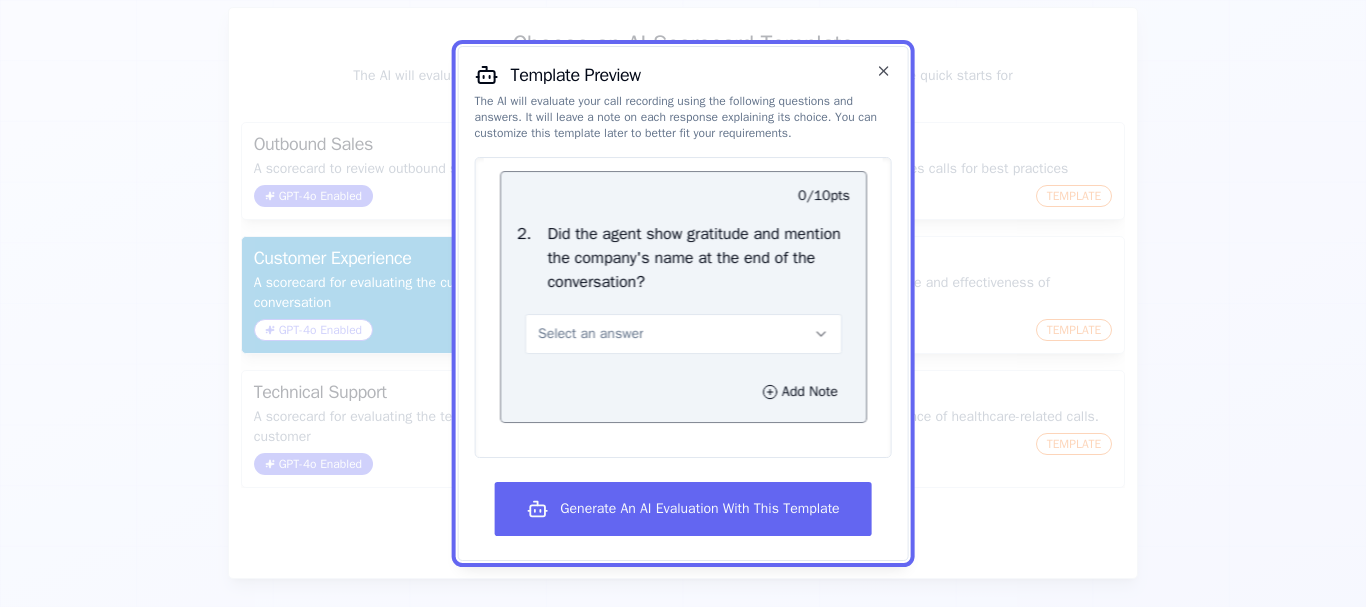 scroll, scrollTop: 2805, scrollLeft: 0, axis: vertical 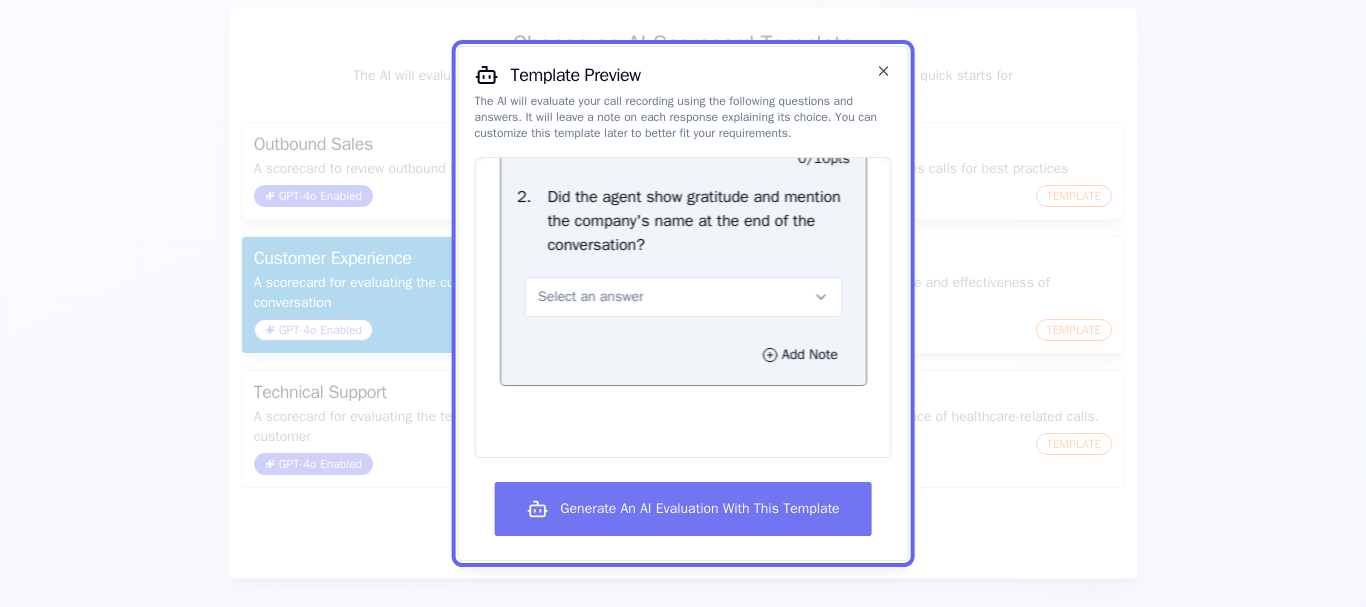 click on "Generate An AI Evaluation With This Template" at bounding box center (682, 509) 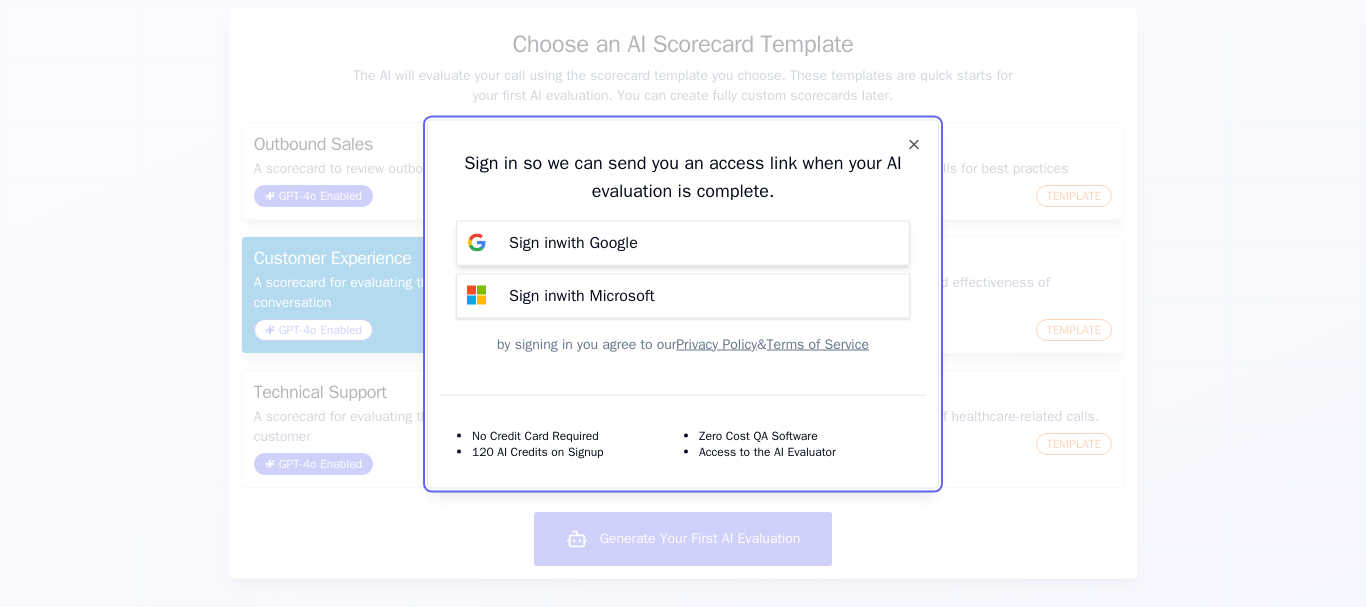 click on "Sign in  with Google" at bounding box center (683, 242) 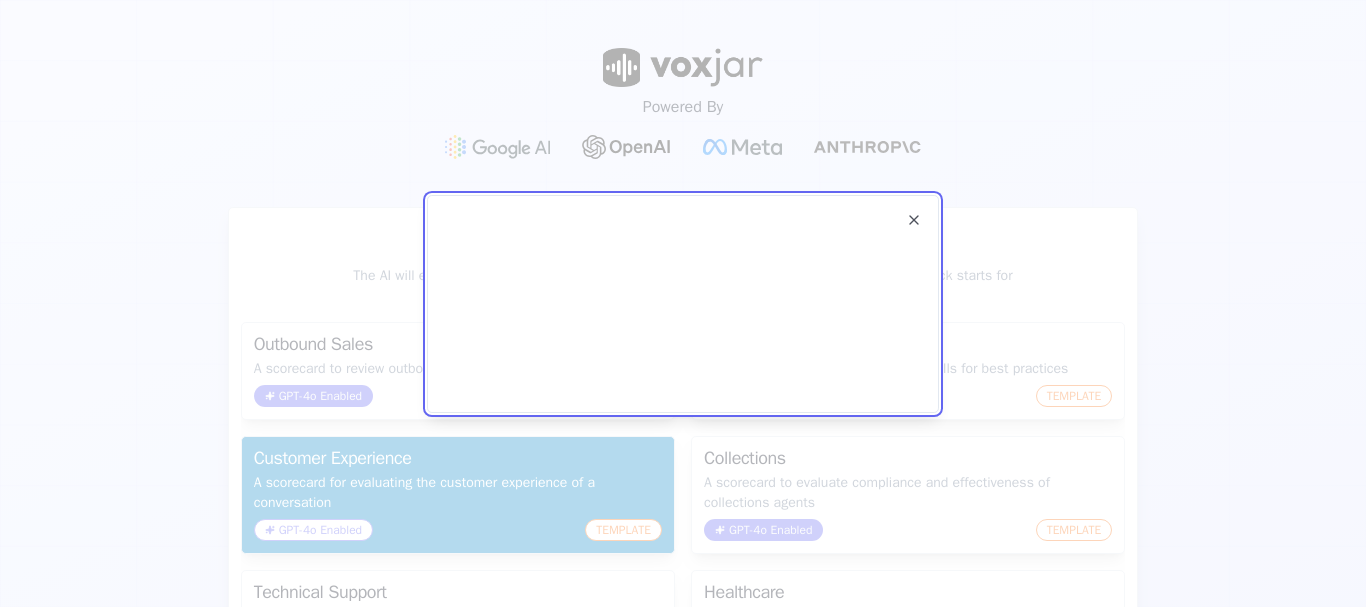 scroll, scrollTop: 0, scrollLeft: 0, axis: both 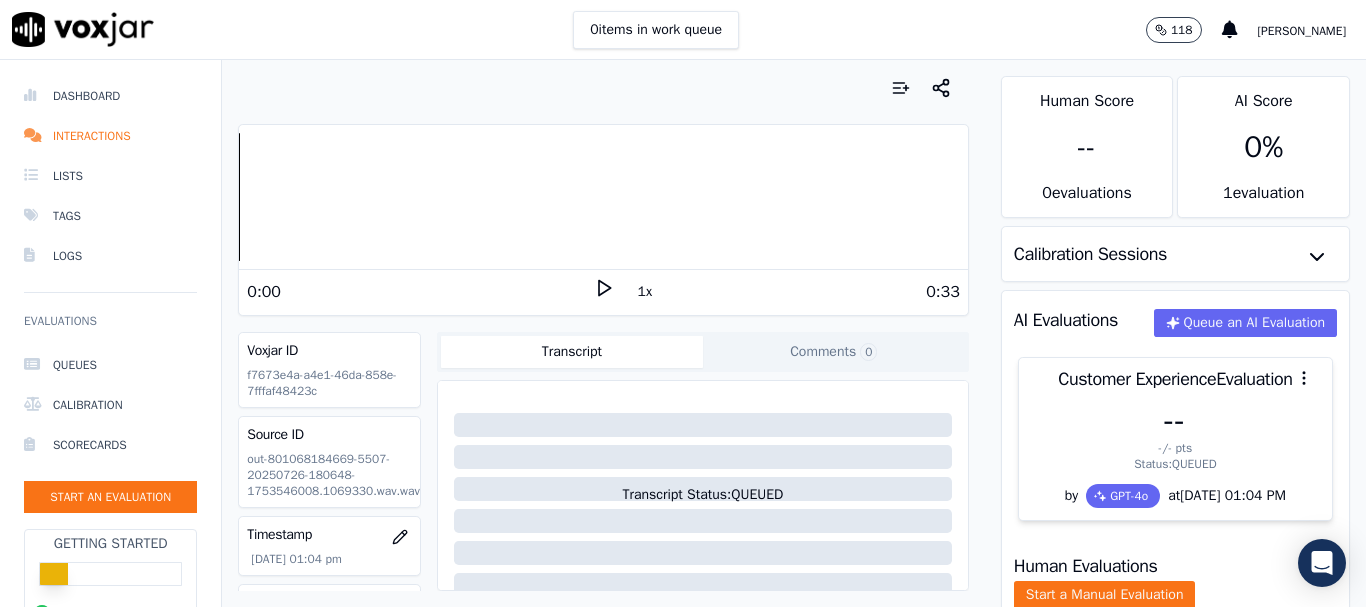 click 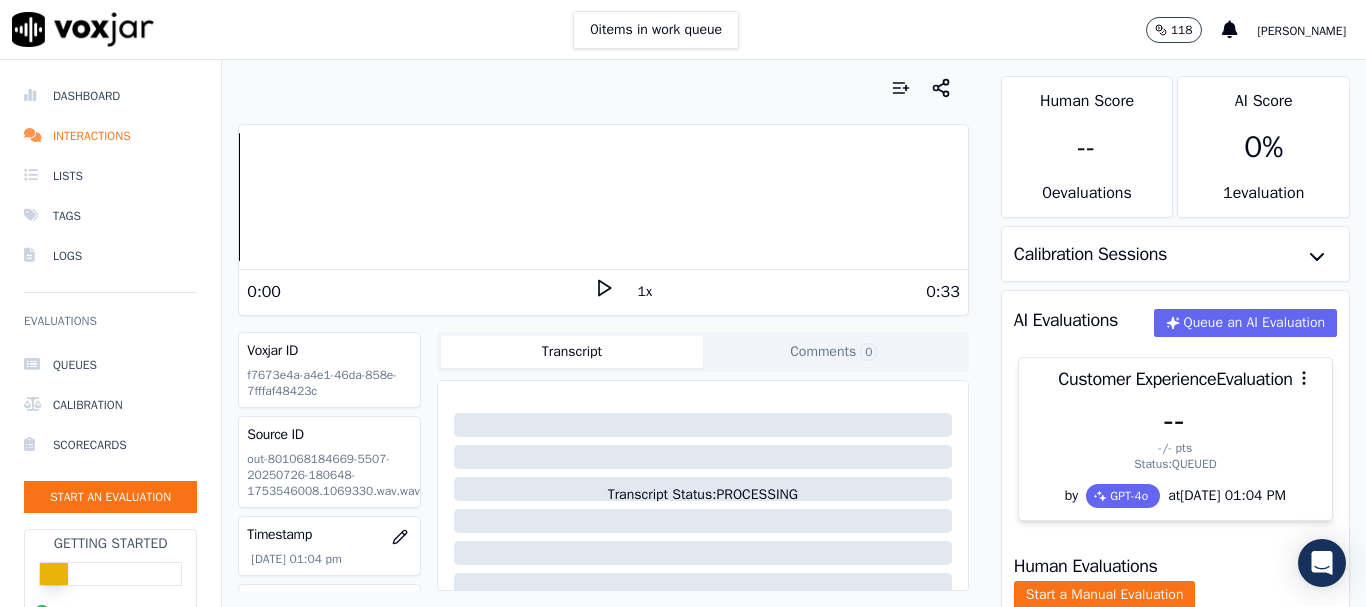 click 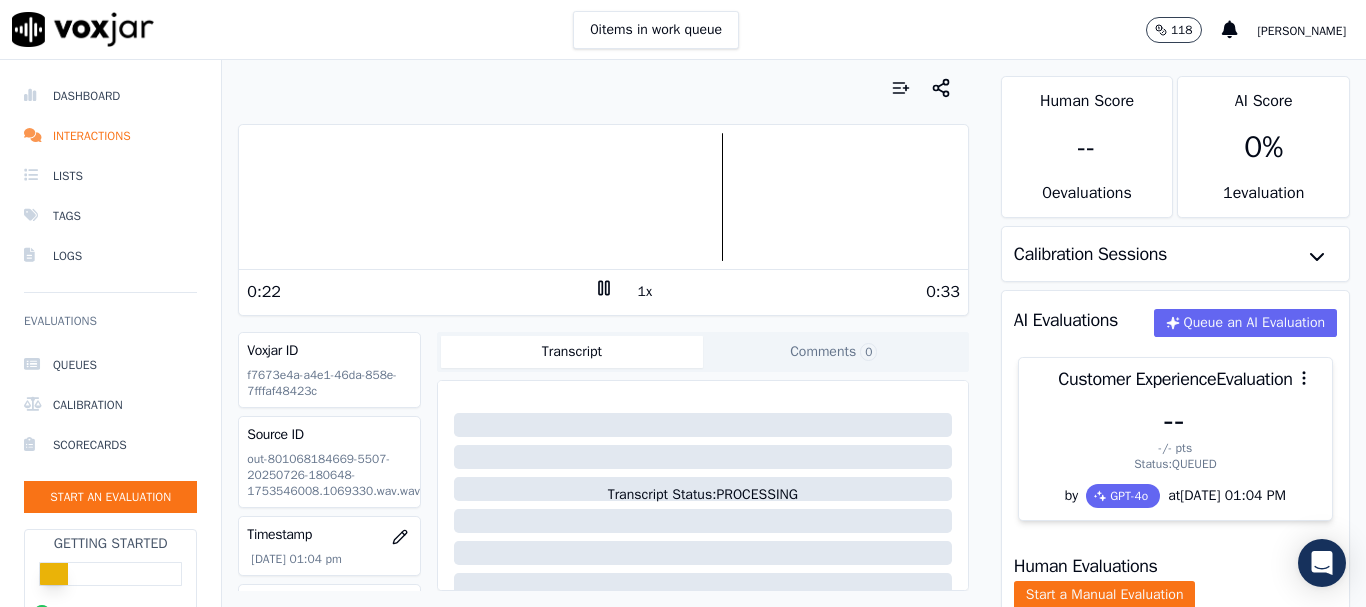 click 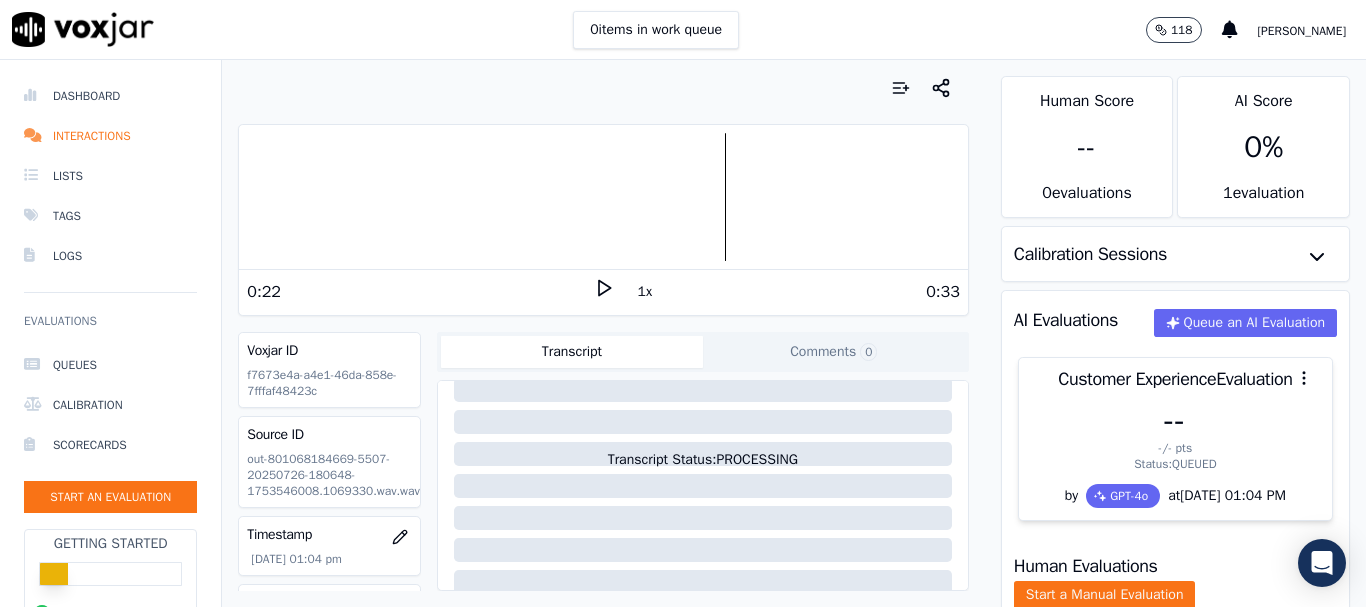 scroll, scrollTop: 0, scrollLeft: 0, axis: both 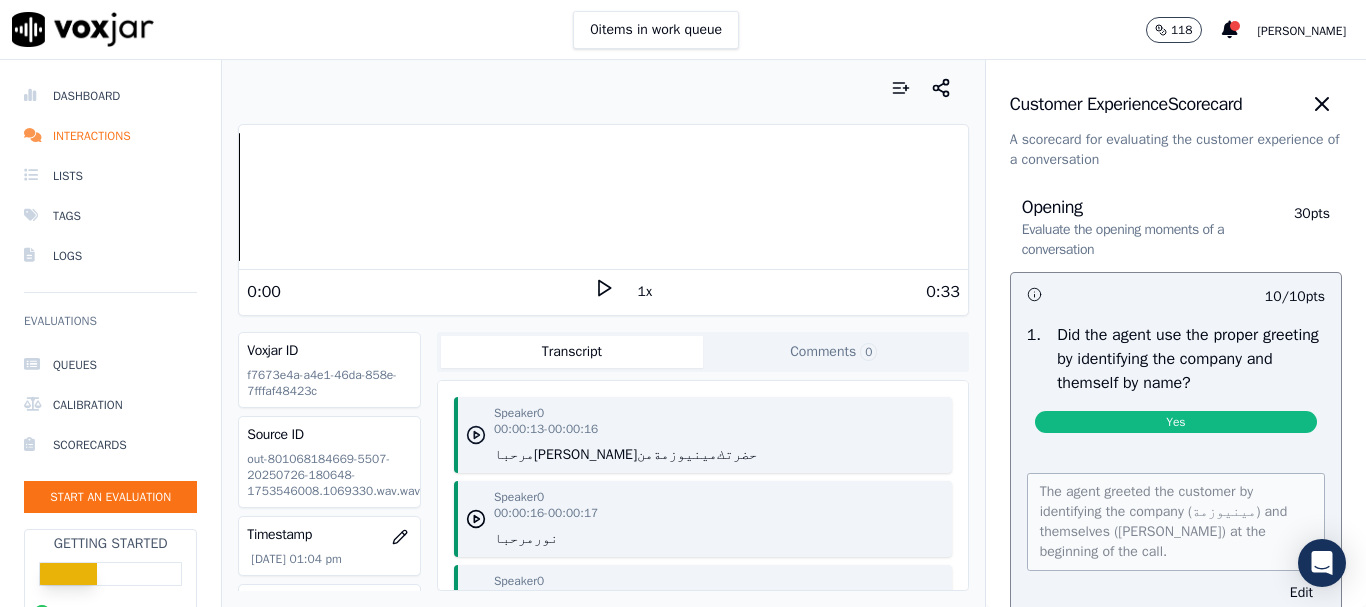 click 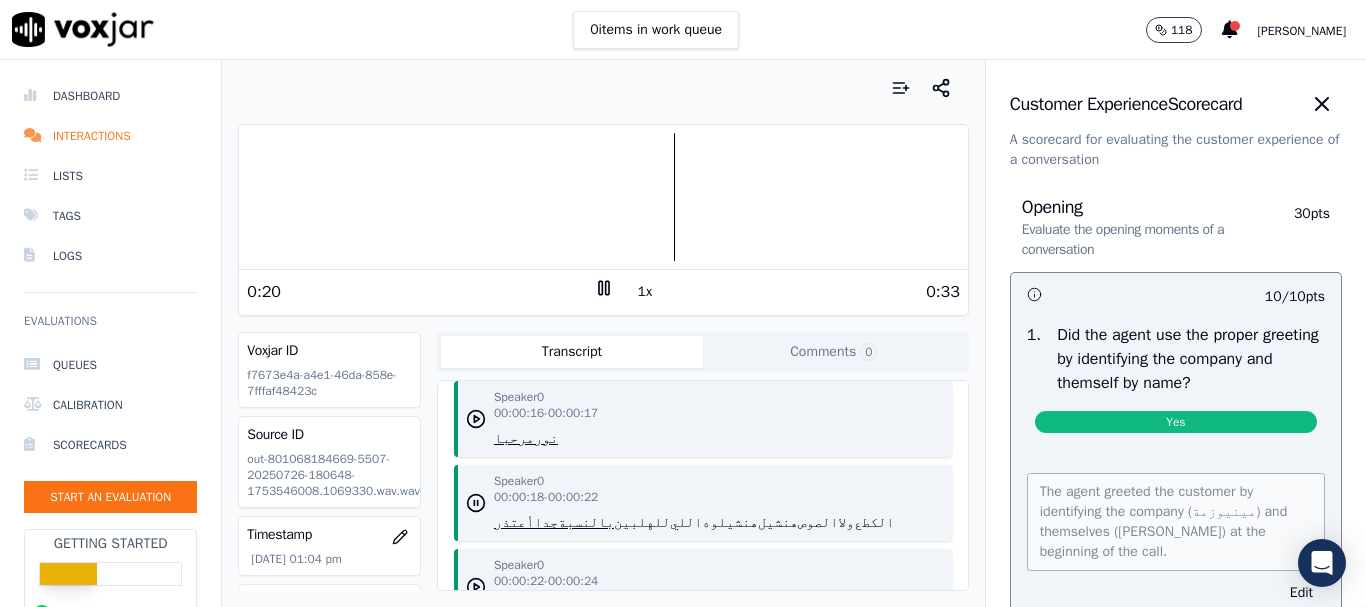 scroll, scrollTop: 200, scrollLeft: 0, axis: vertical 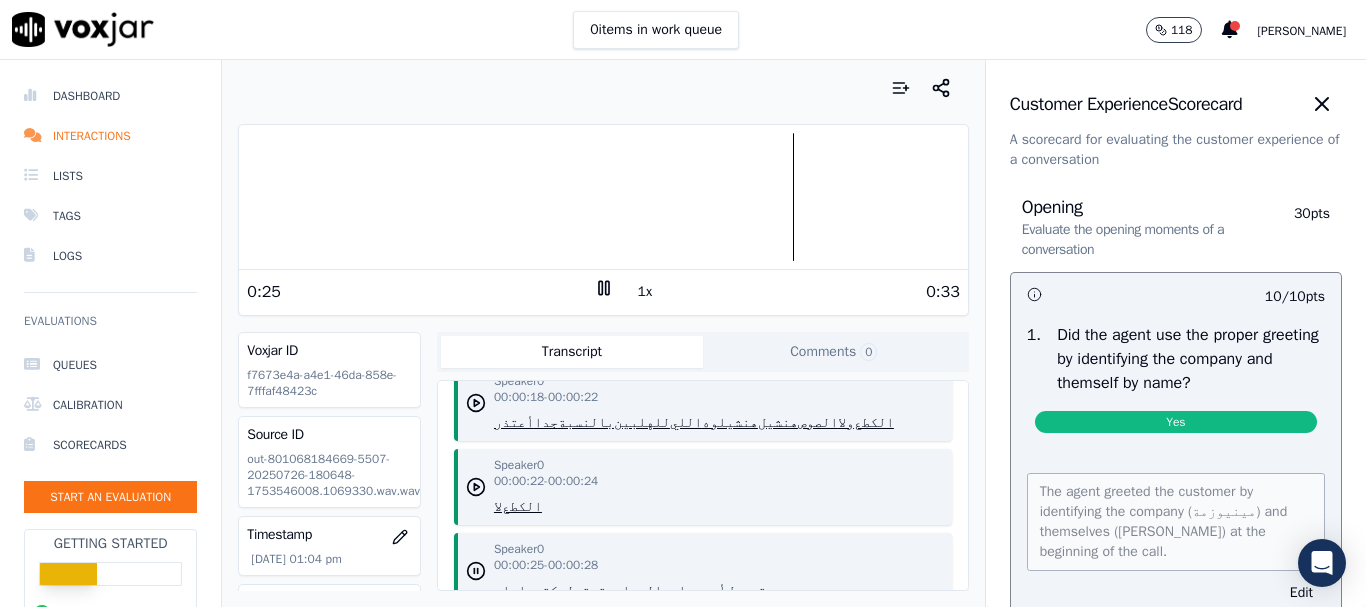 click 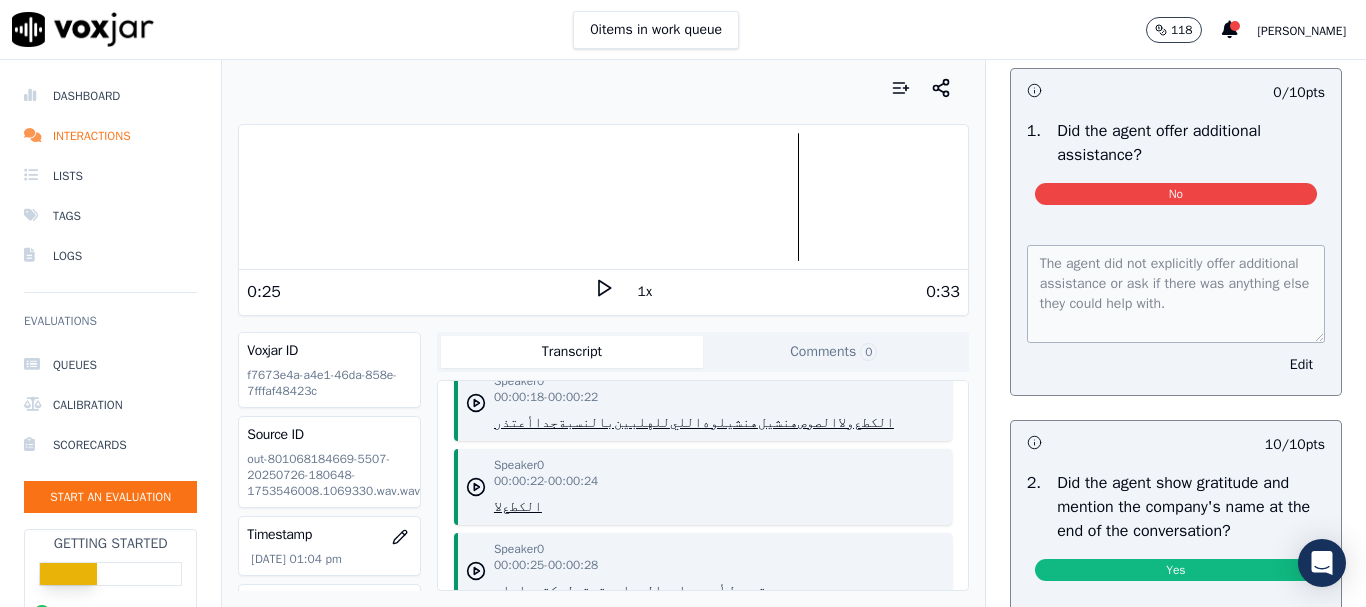 scroll, scrollTop: 3682, scrollLeft: 0, axis: vertical 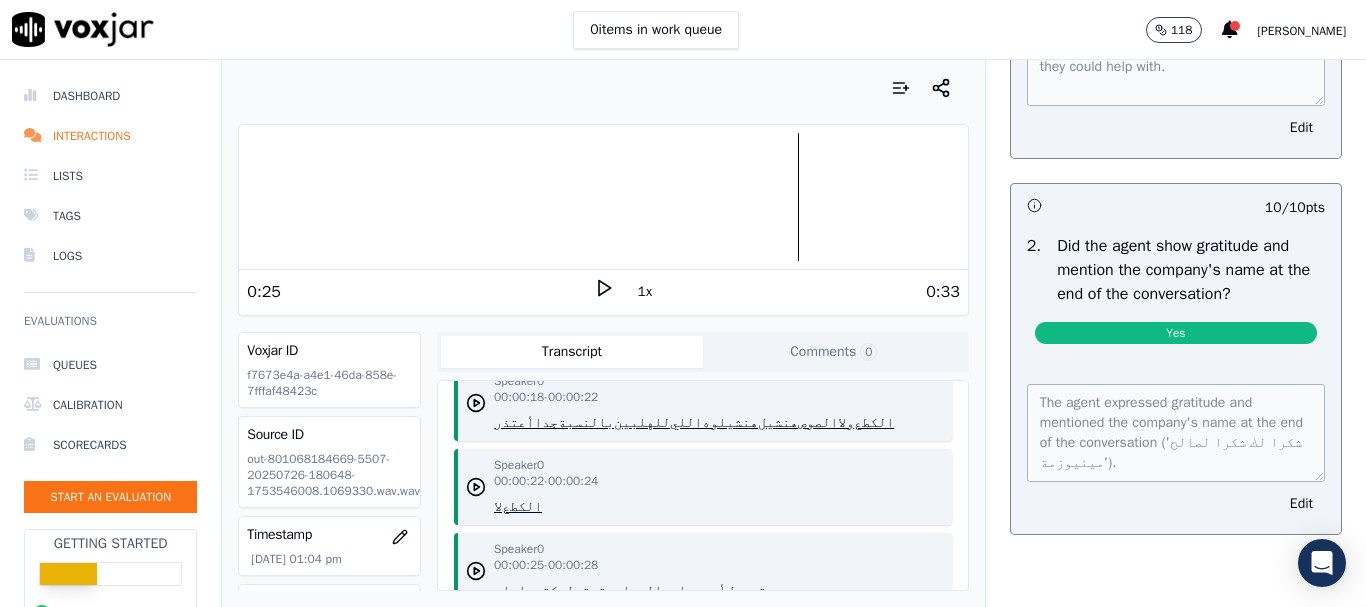 click on "Yes" at bounding box center (1176, 333) 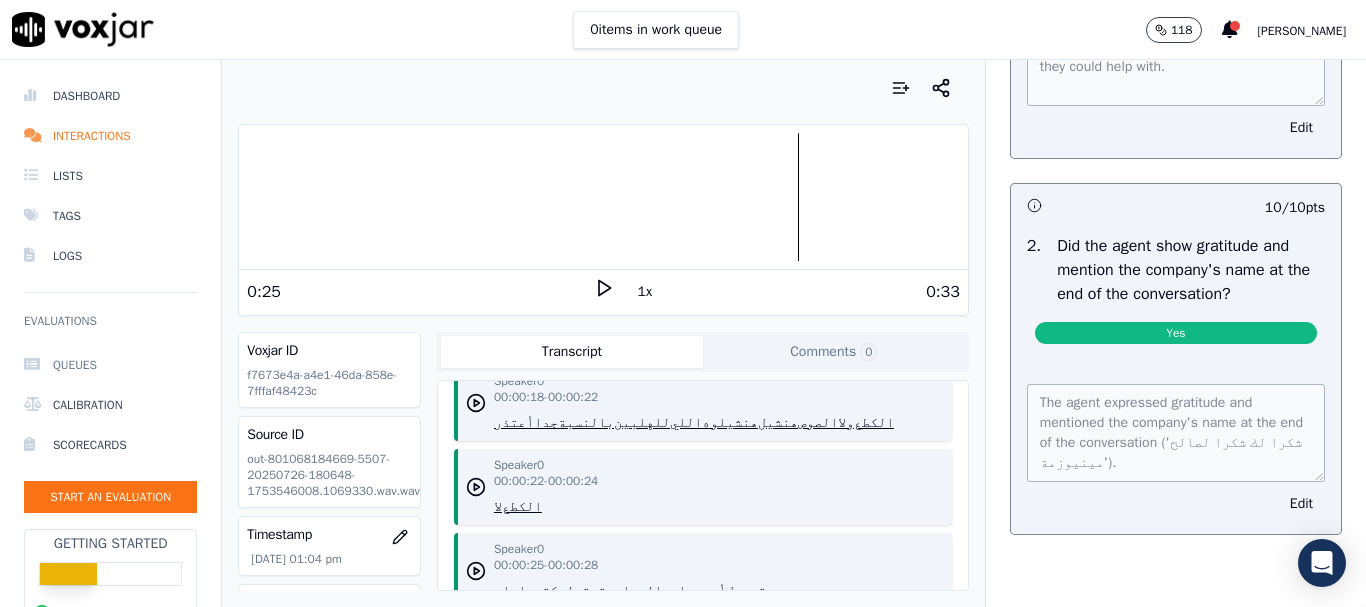 click on "Queues" at bounding box center [110, 365] 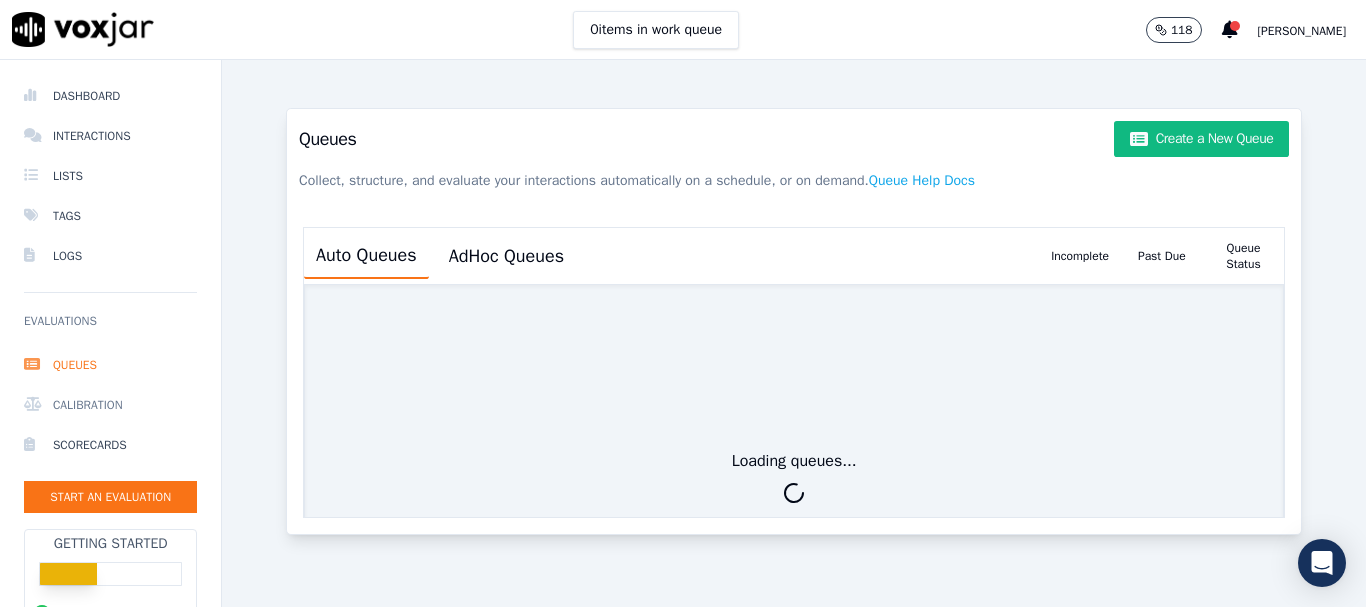 click on "Calibration" at bounding box center (110, 405) 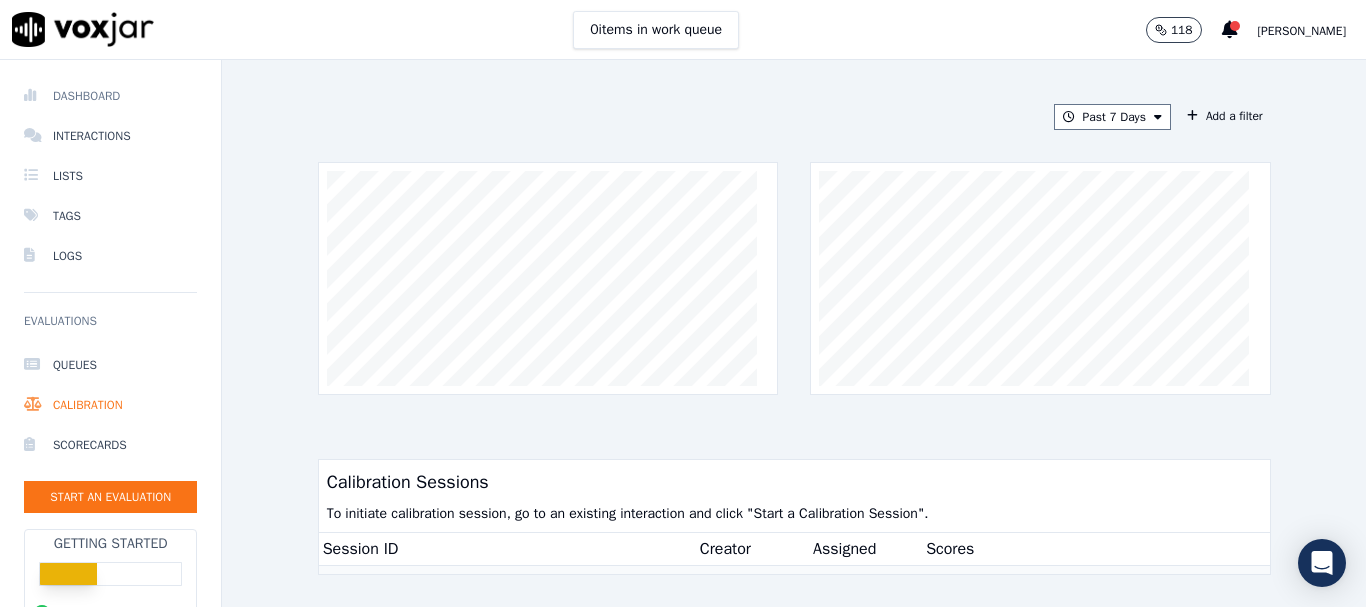 drag, startPoint x: 85, startPoint y: 102, endPoint x: 100, endPoint y: 108, distance: 16.155495 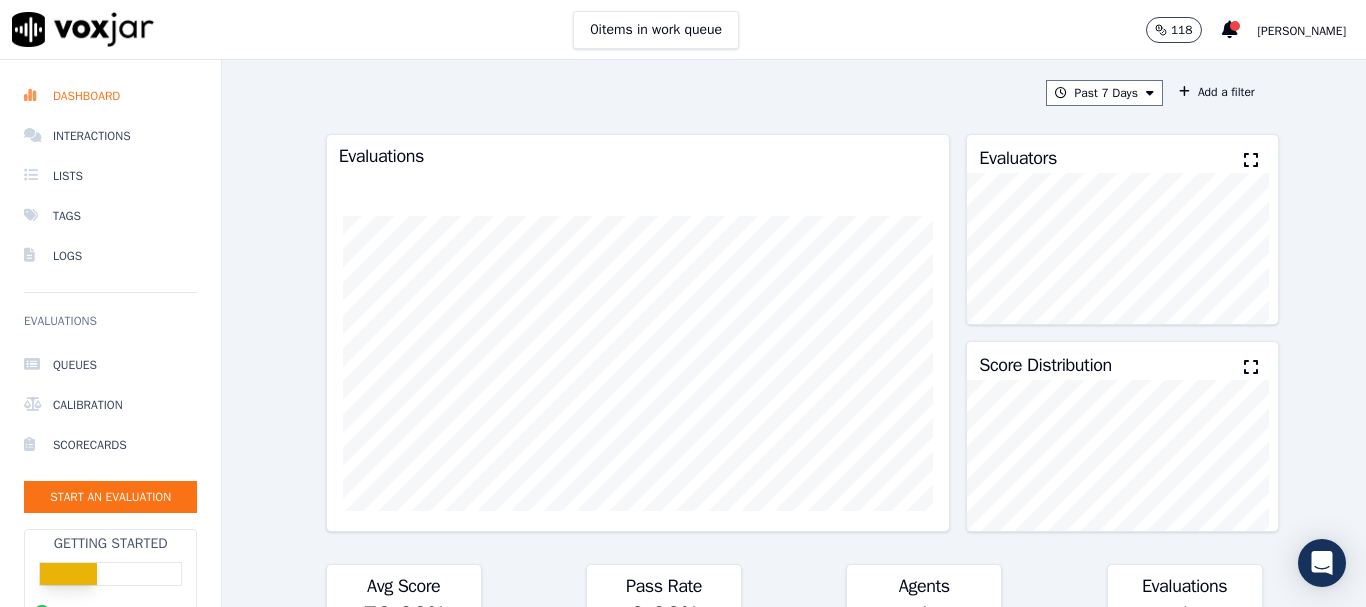 click on "118" at bounding box center [1182, 30] 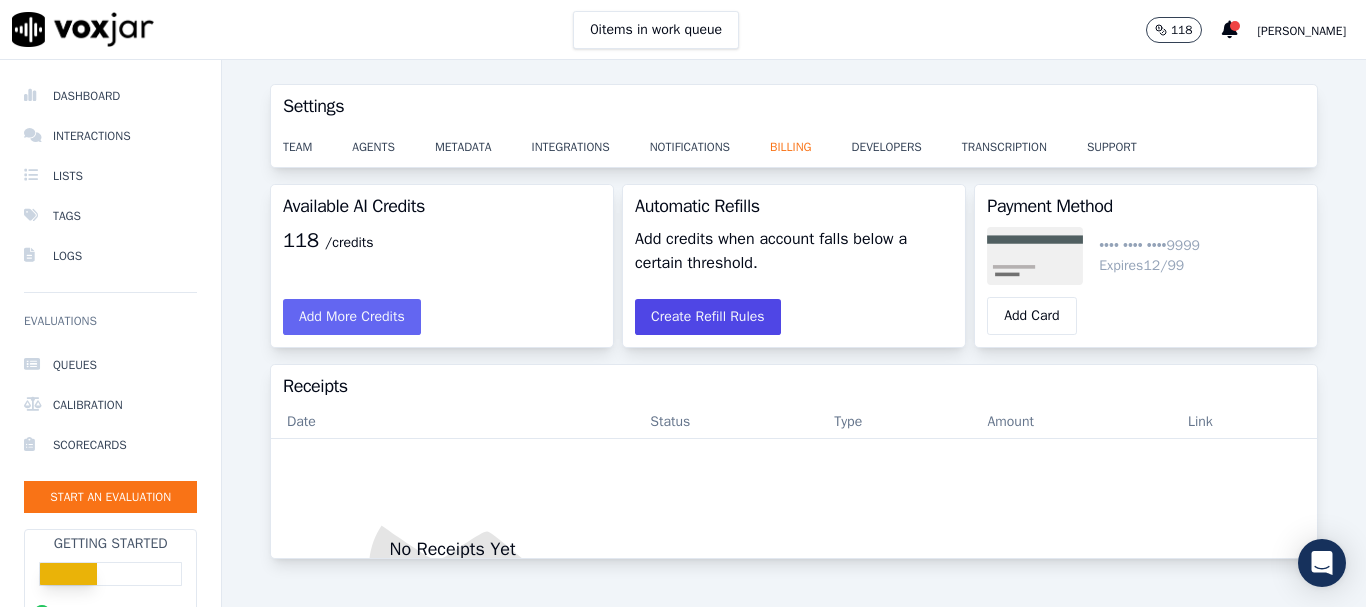 click on "Create Refill Rules" at bounding box center [708, 317] 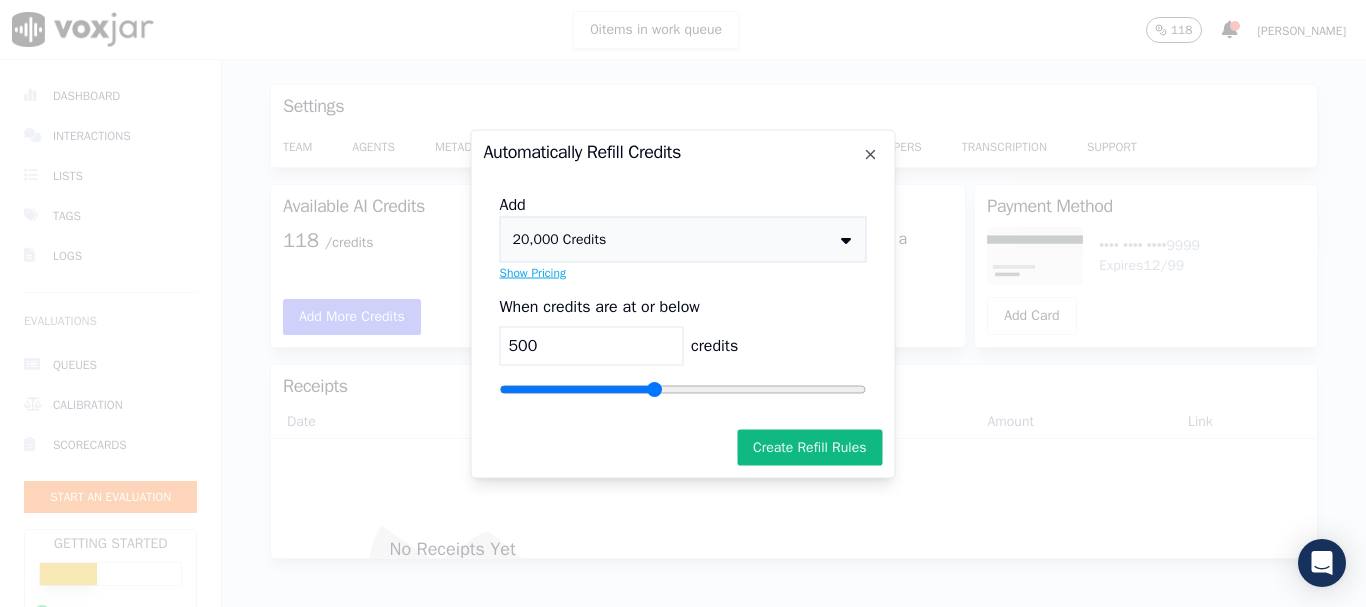 click on "20,000 Credits" at bounding box center [683, 239] 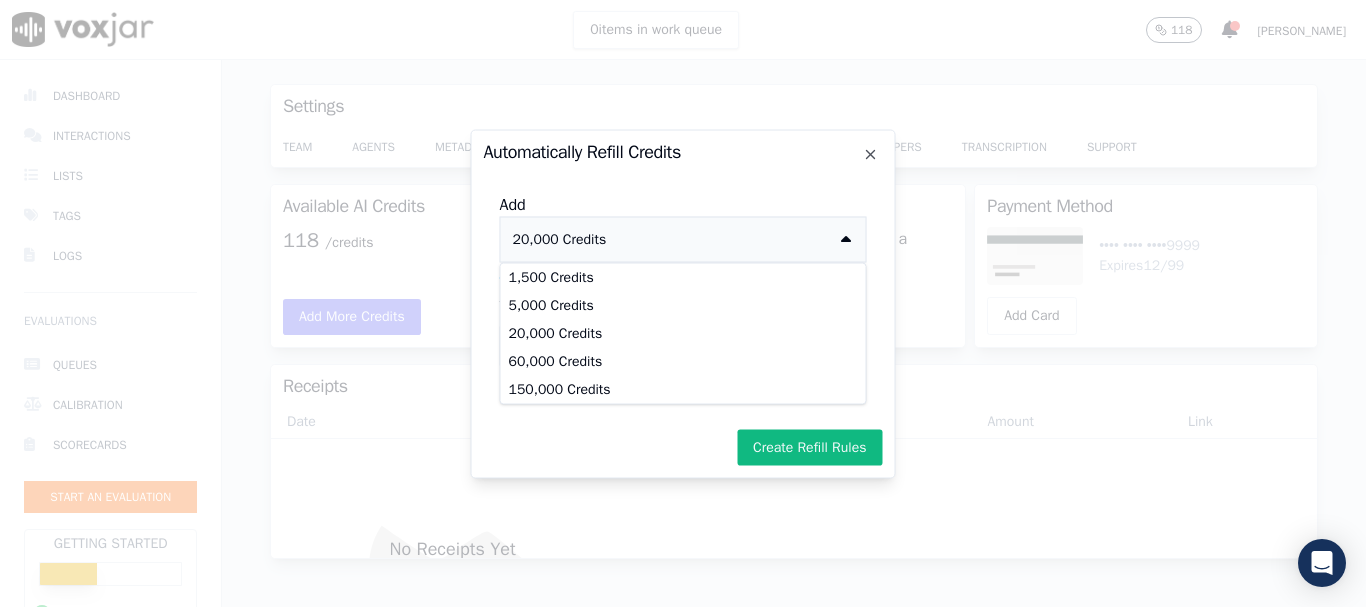 click on "20,000 Credits" at bounding box center (683, 239) 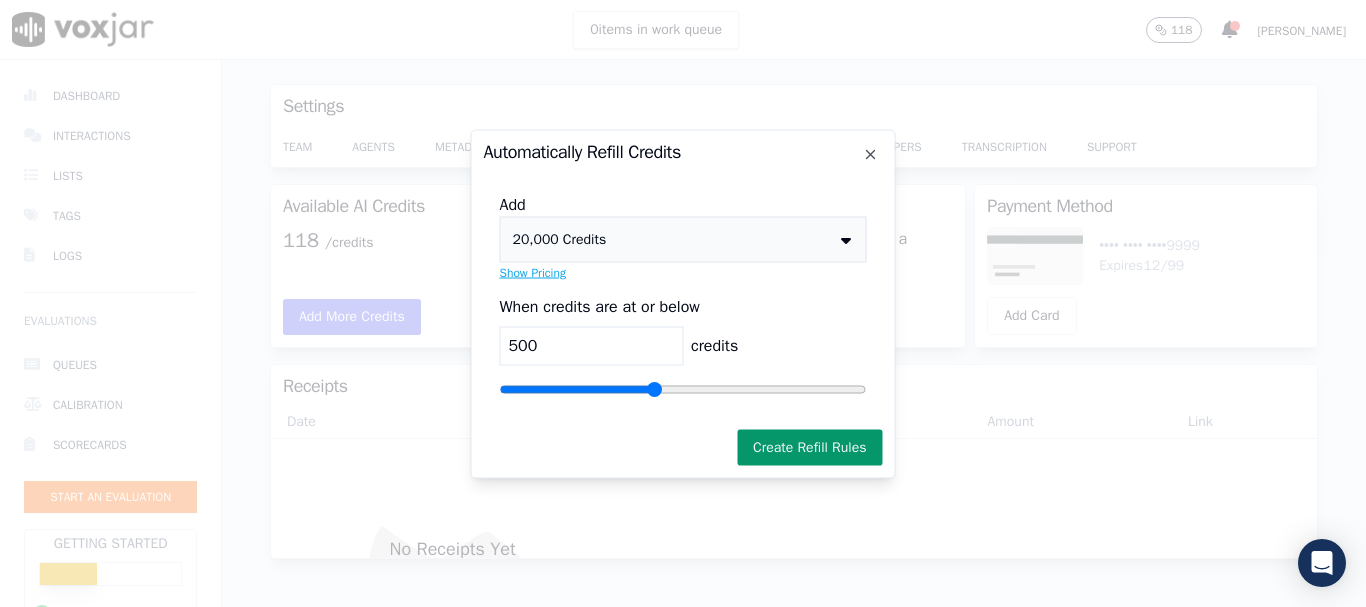 click on "Create Refill Rules" at bounding box center (810, 447) 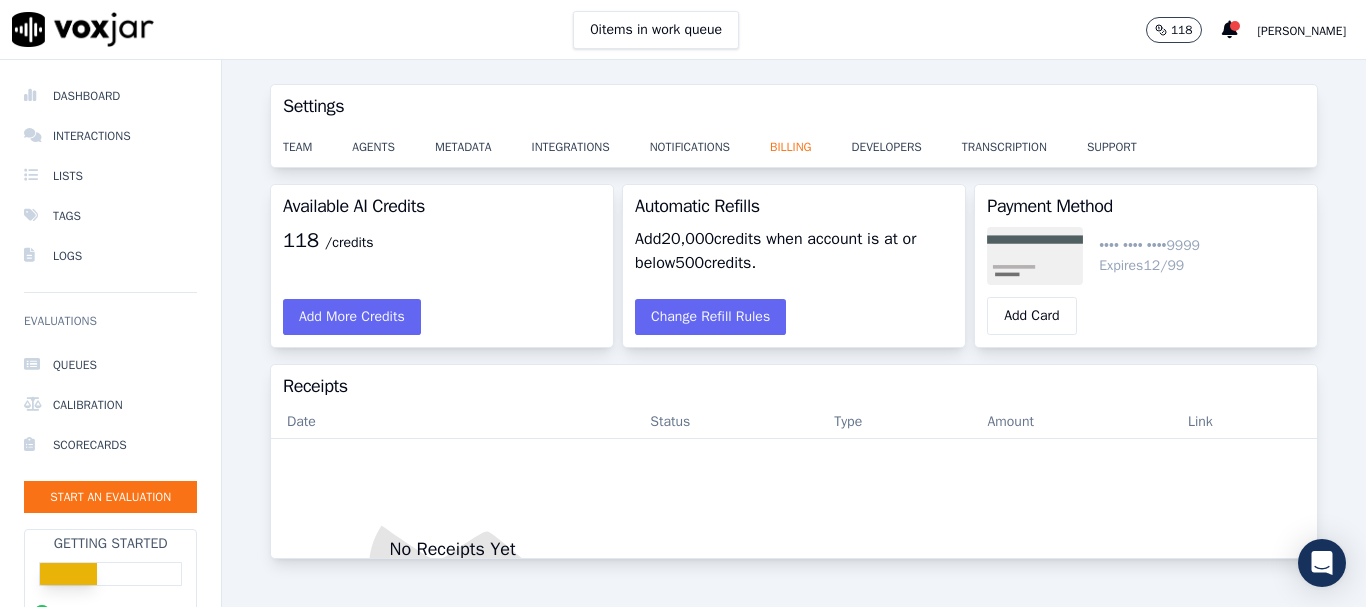 click 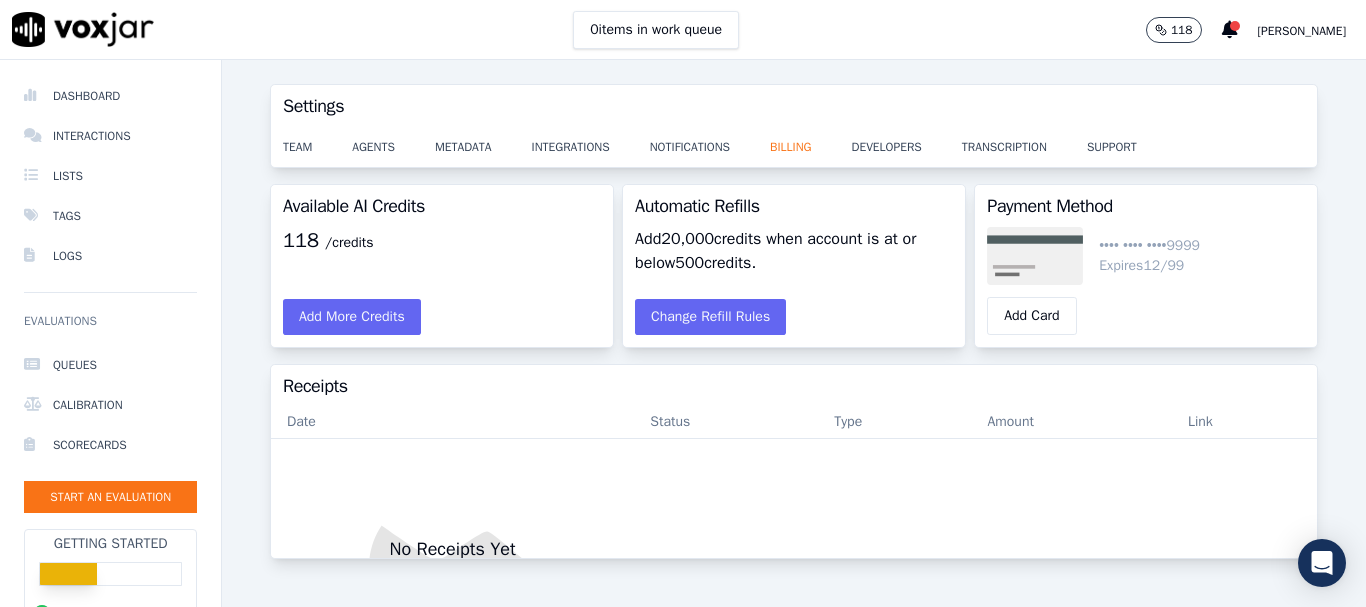 click 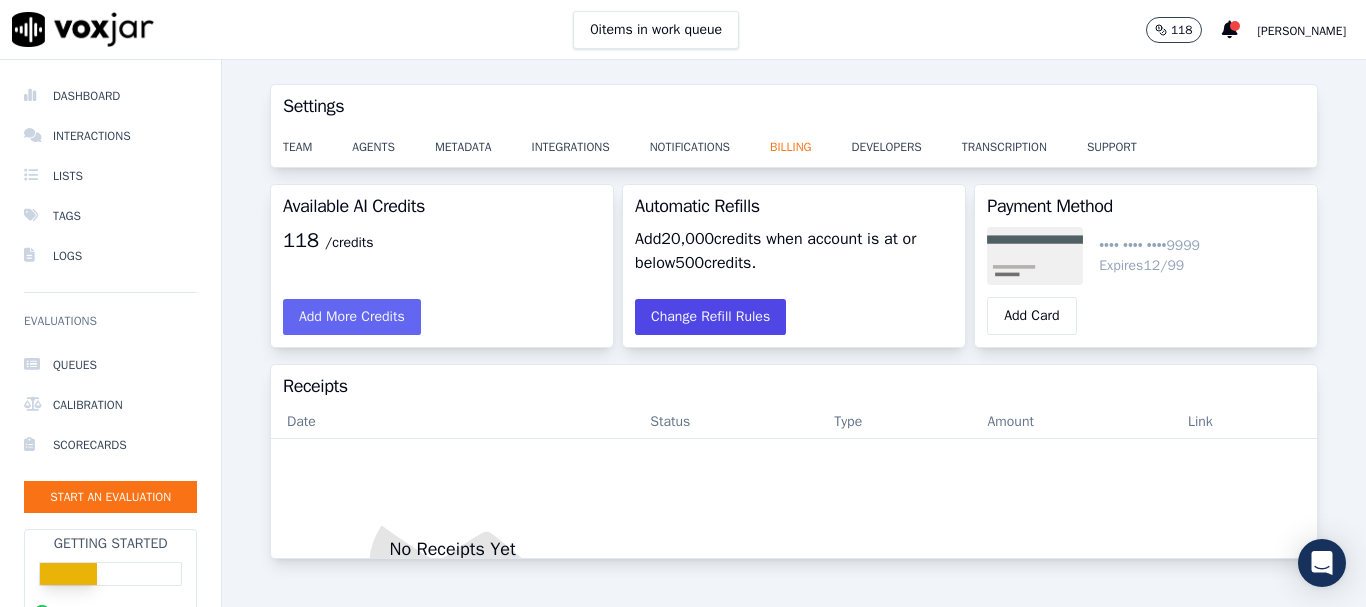 click on "Change Refill Rules" at bounding box center [710, 317] 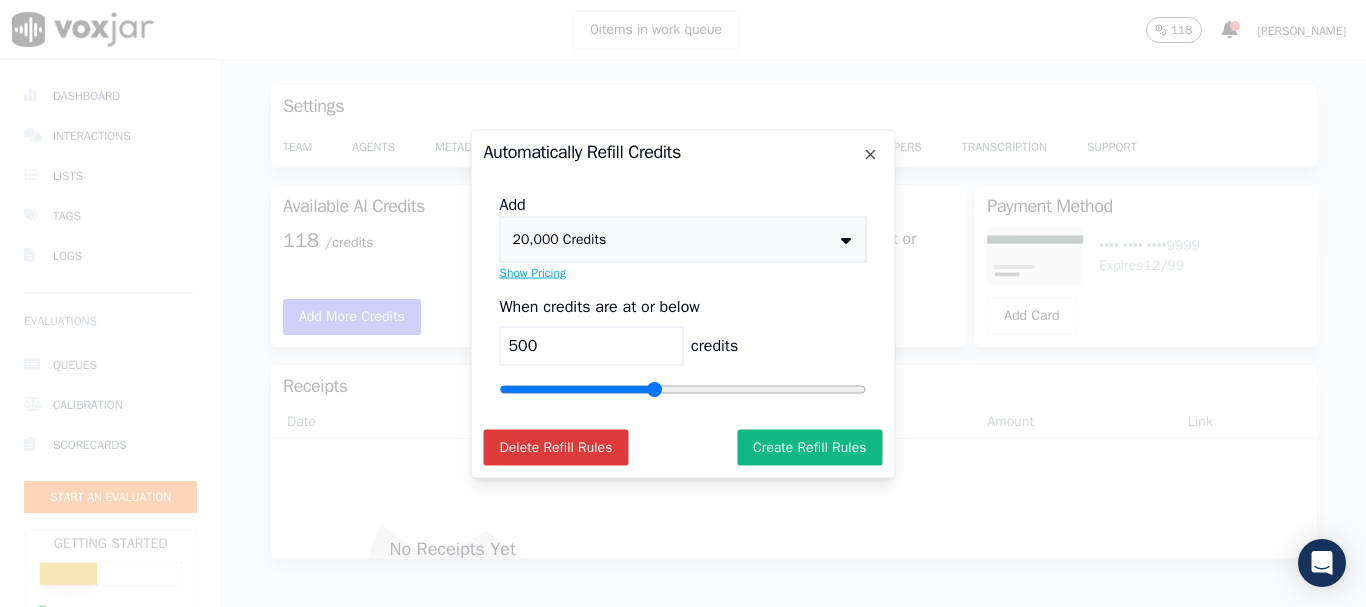 click on "Delete Refill Rules" at bounding box center (556, 447) 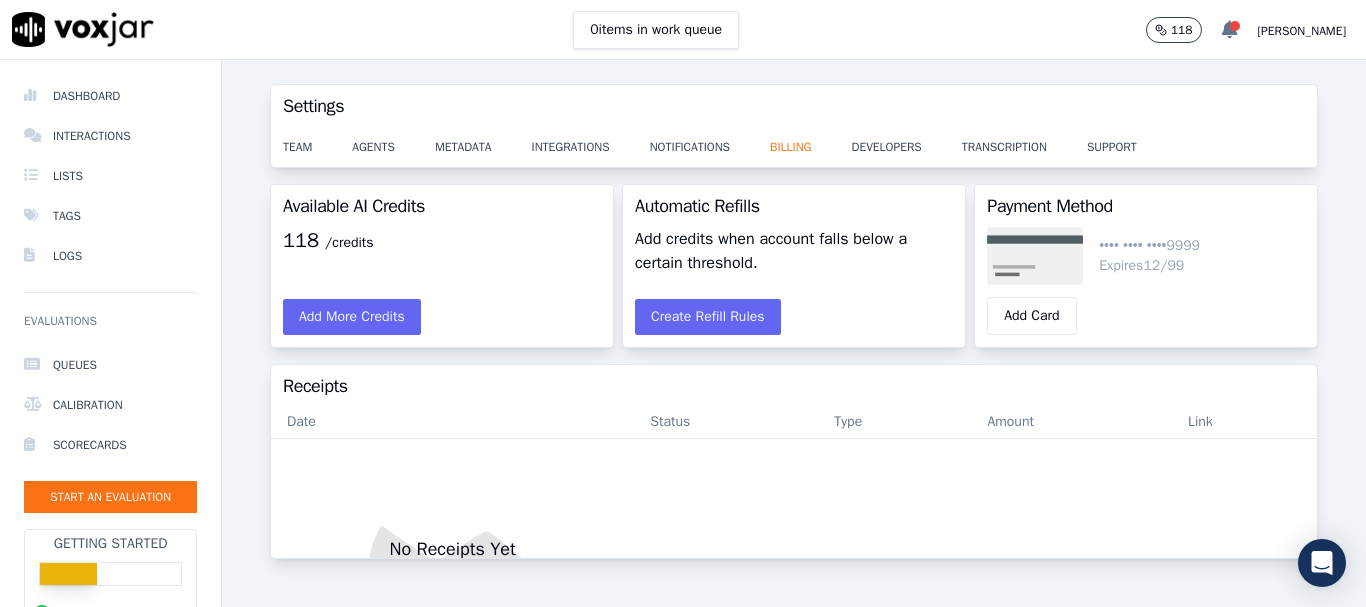 click at bounding box center (1235, 26) 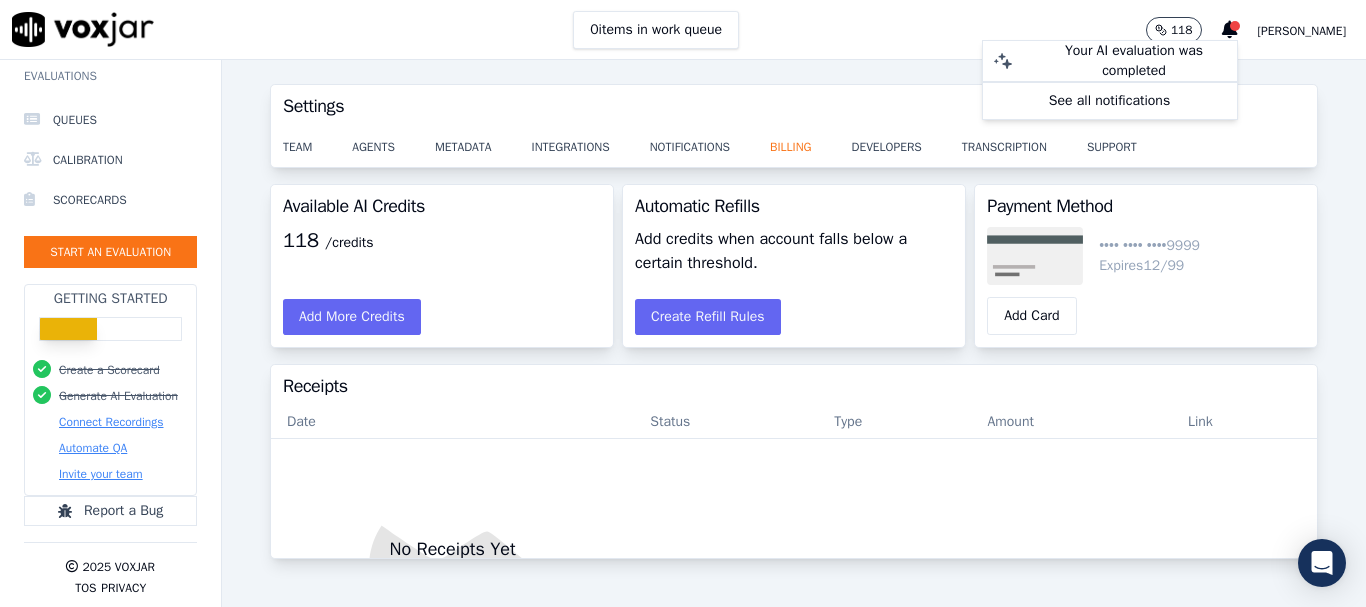 scroll, scrollTop: 274, scrollLeft: 0, axis: vertical 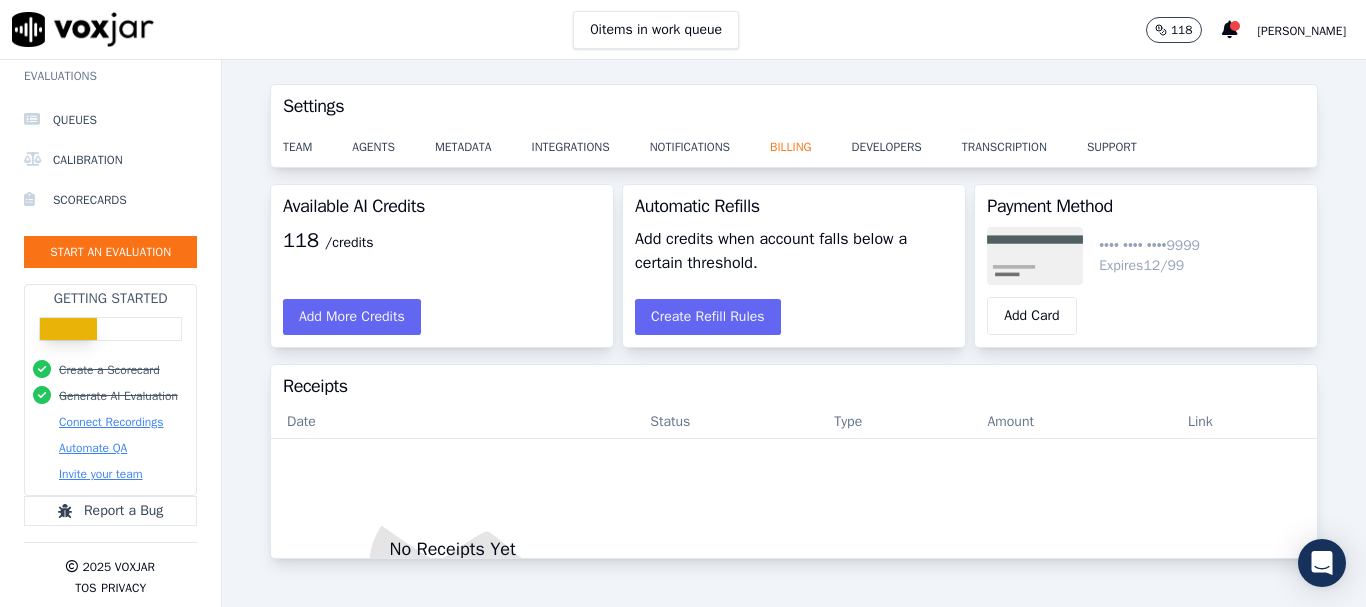 click on "Automate QA" at bounding box center (93, 448) 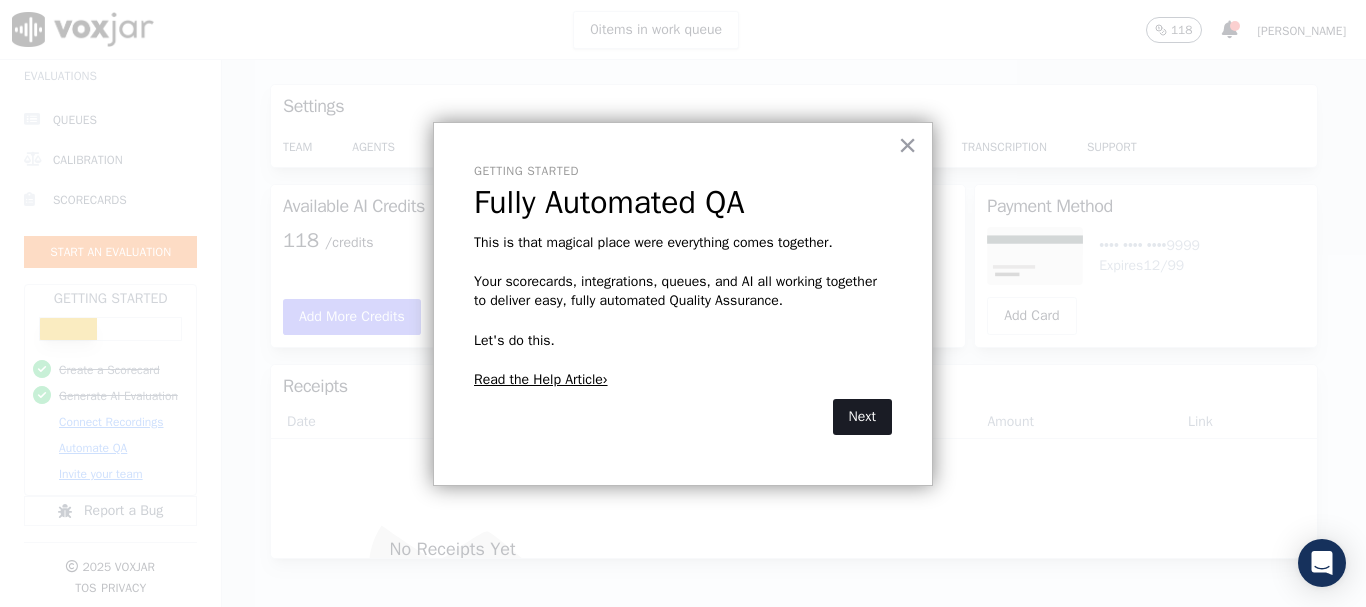 click on "Next" at bounding box center (862, 417) 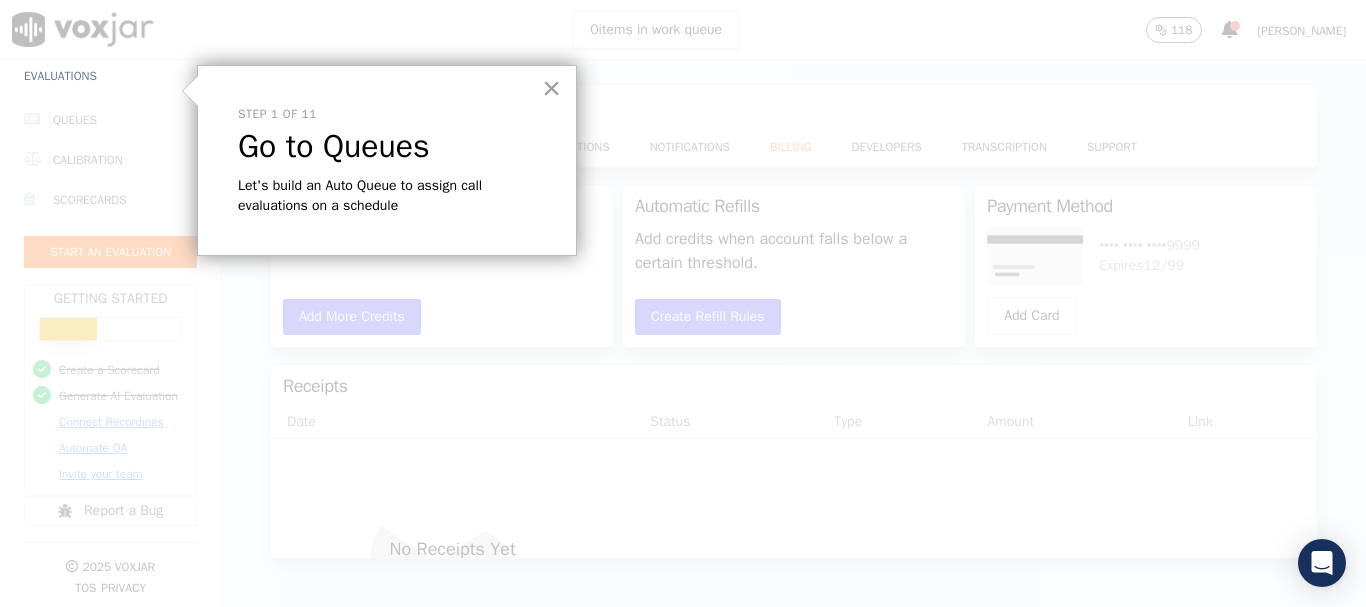 click on "Let's build an Auto Queue to assign call evaluations on a schedule" at bounding box center (387, 195) 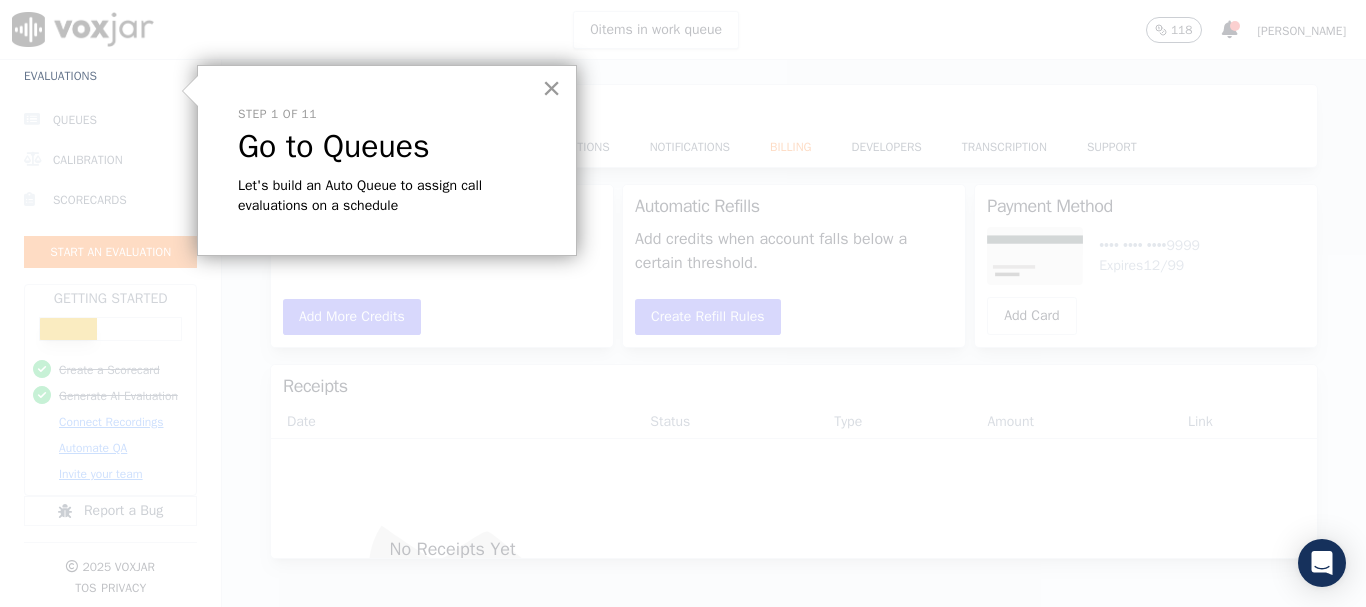 click on "×" at bounding box center [551, 88] 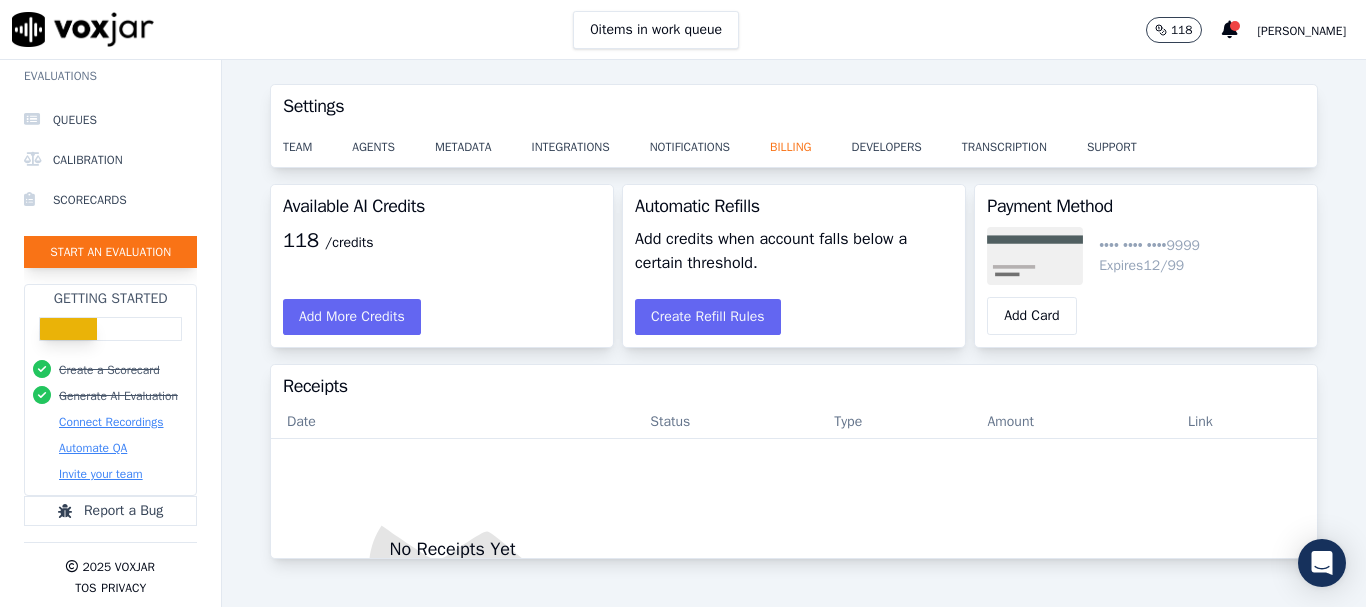 click on "Start an Evaluation" 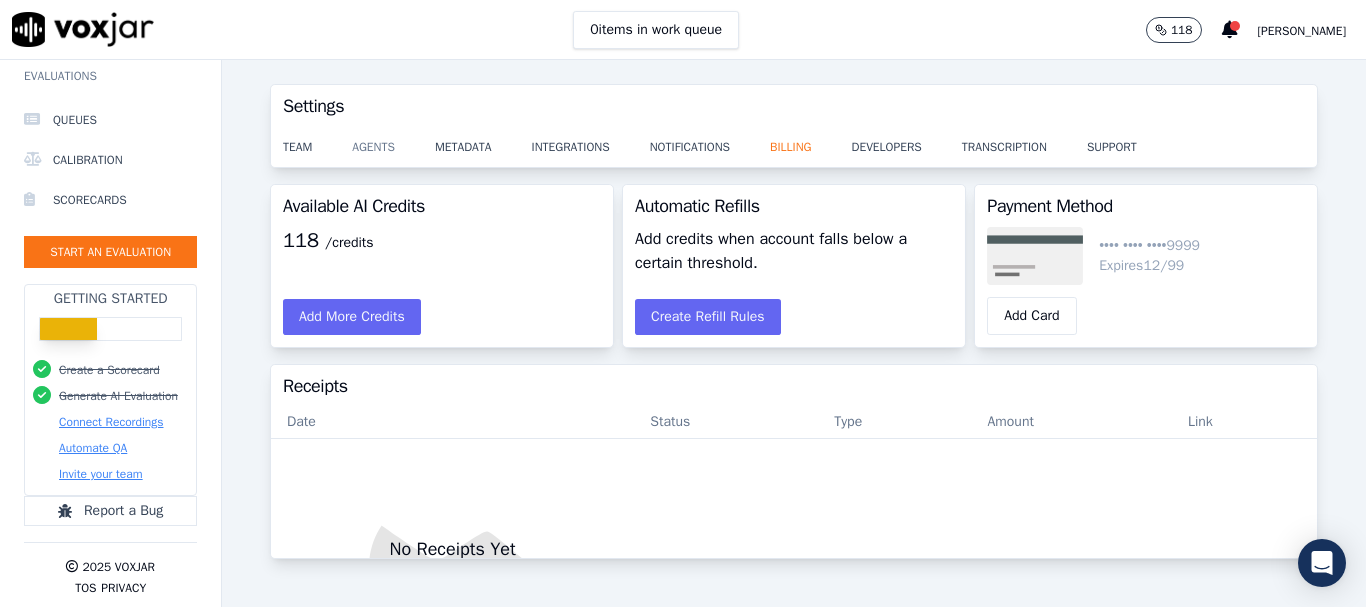 click on "agents" at bounding box center [393, 141] 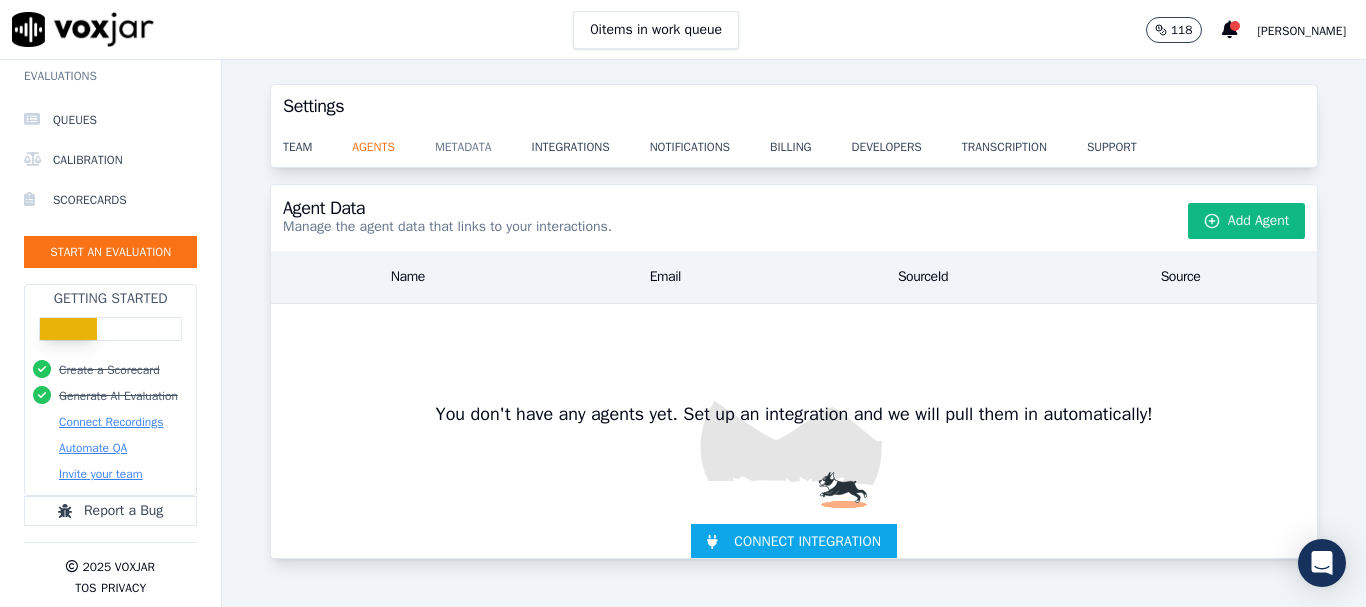 click on "metadata" at bounding box center [483, 141] 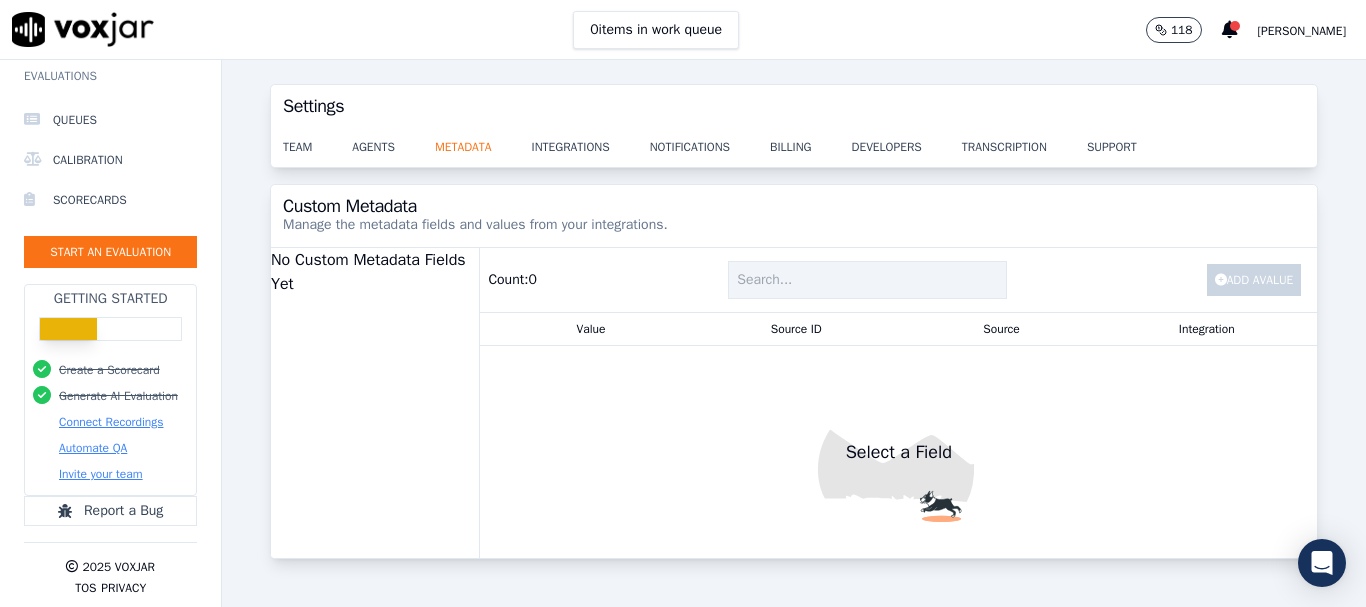 click at bounding box center (83, 29) 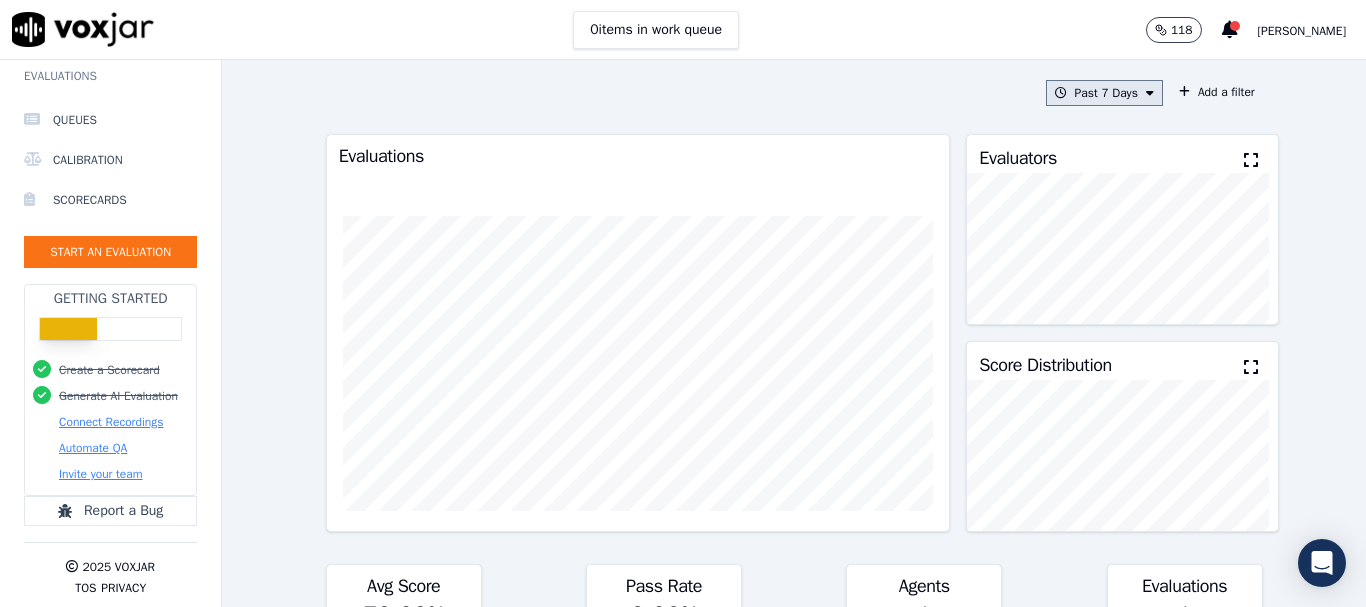 click on "Past 7 Days" at bounding box center (1104, 93) 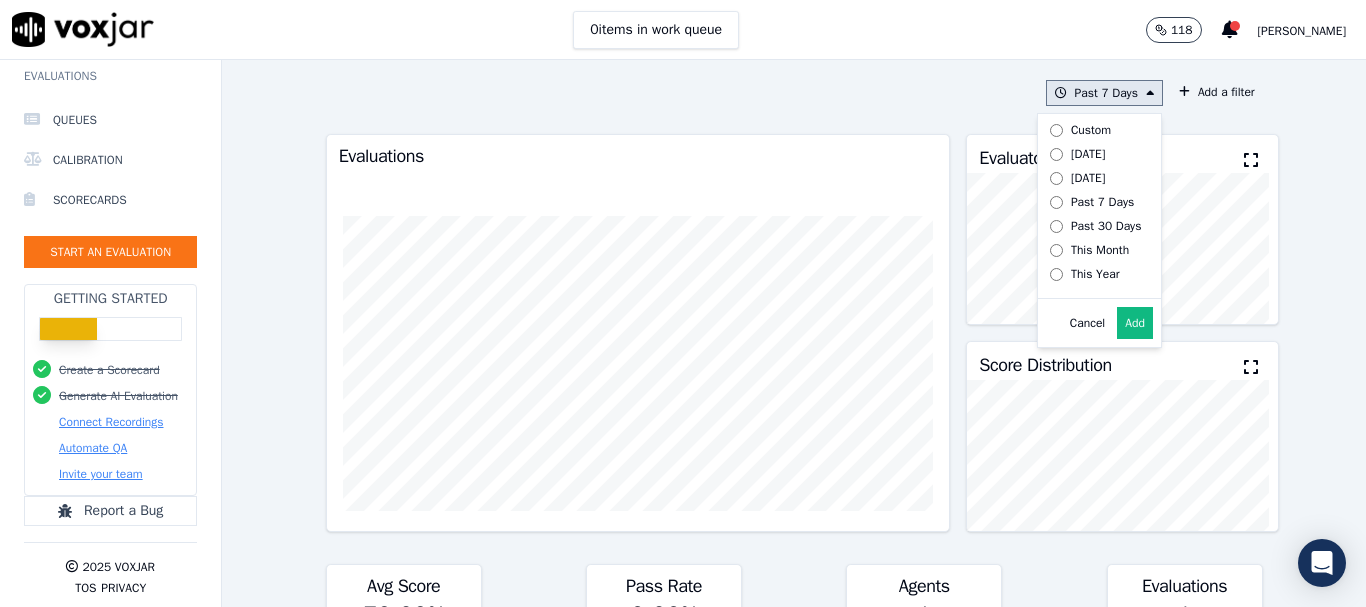 click on "Past 7 Days       Custom     Today     Yesterday     Past 7 Days     Past 30 Days     This Month     This Year         Cancel   Add" at bounding box center [1104, 93] 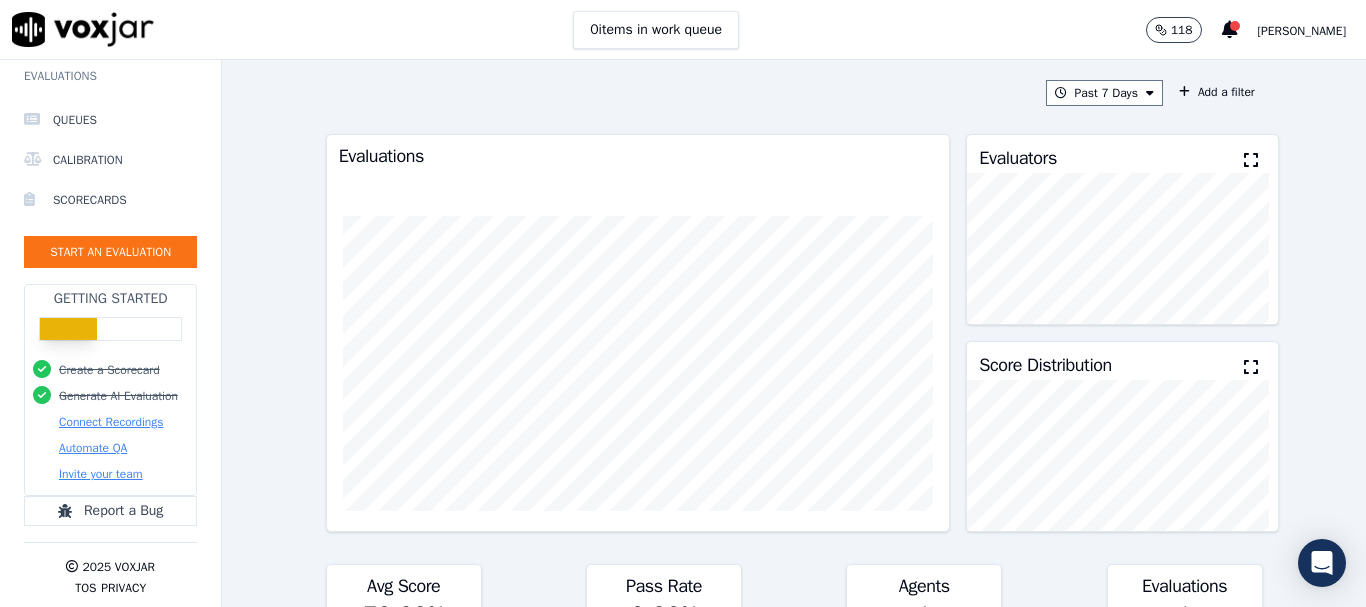 click on "118" at bounding box center (1182, 30) 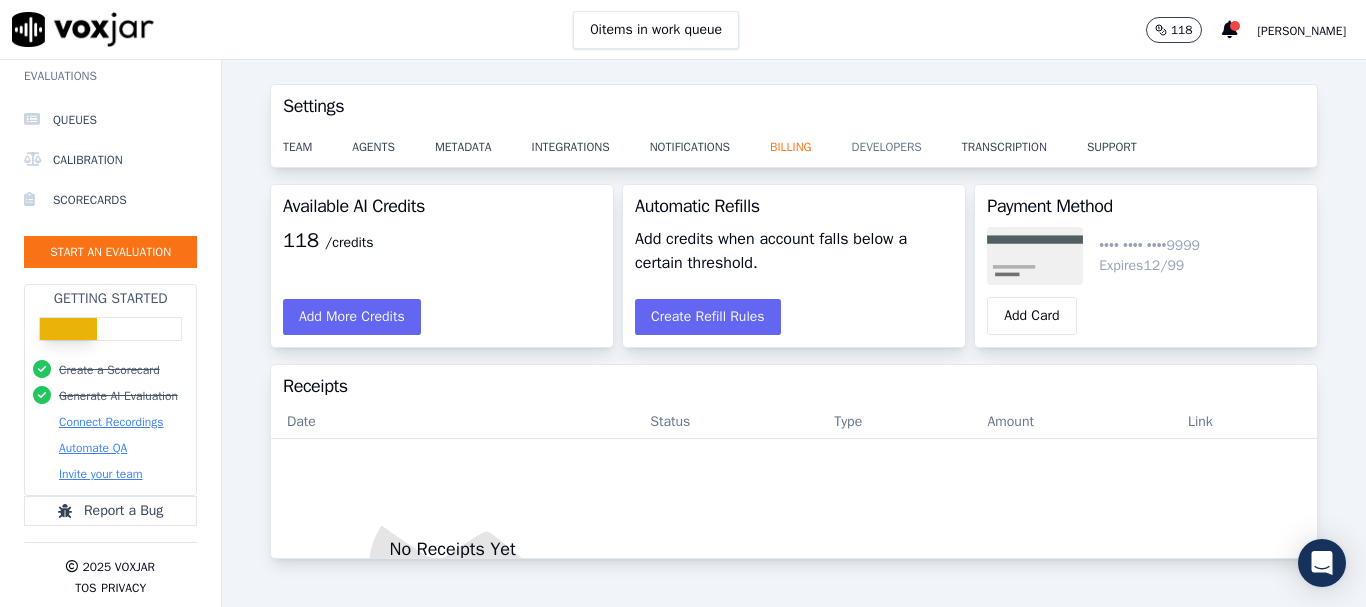 click on "developers" at bounding box center (907, 141) 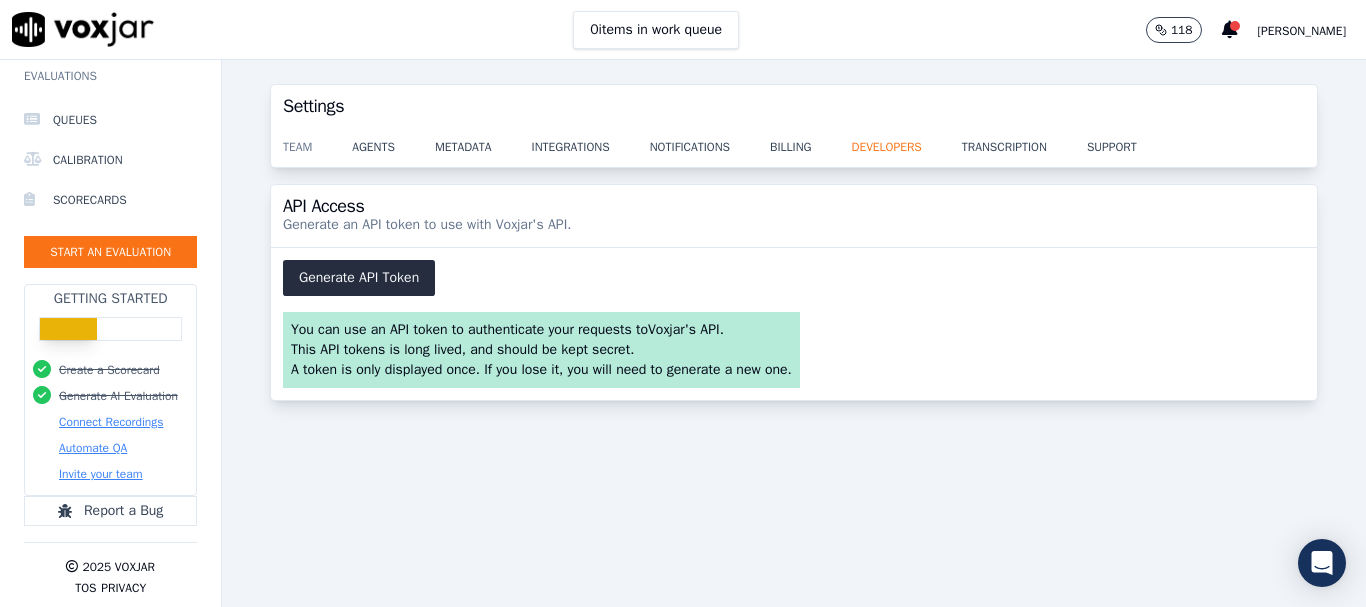 click on "team" at bounding box center [317, 141] 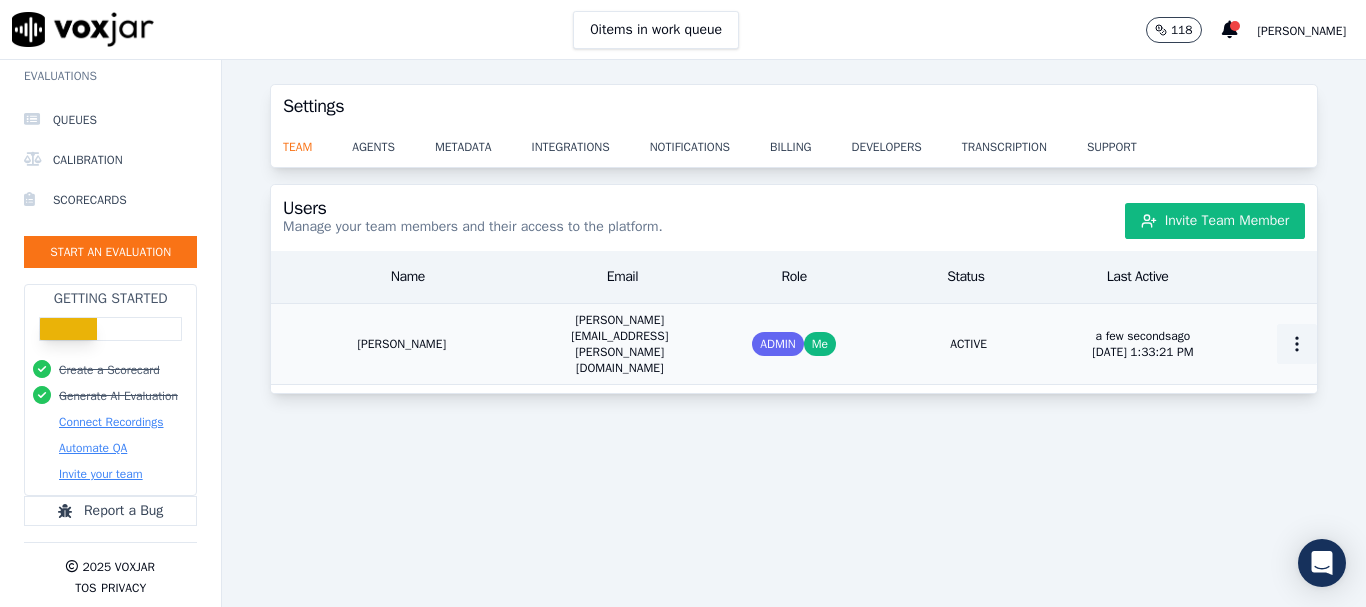 click 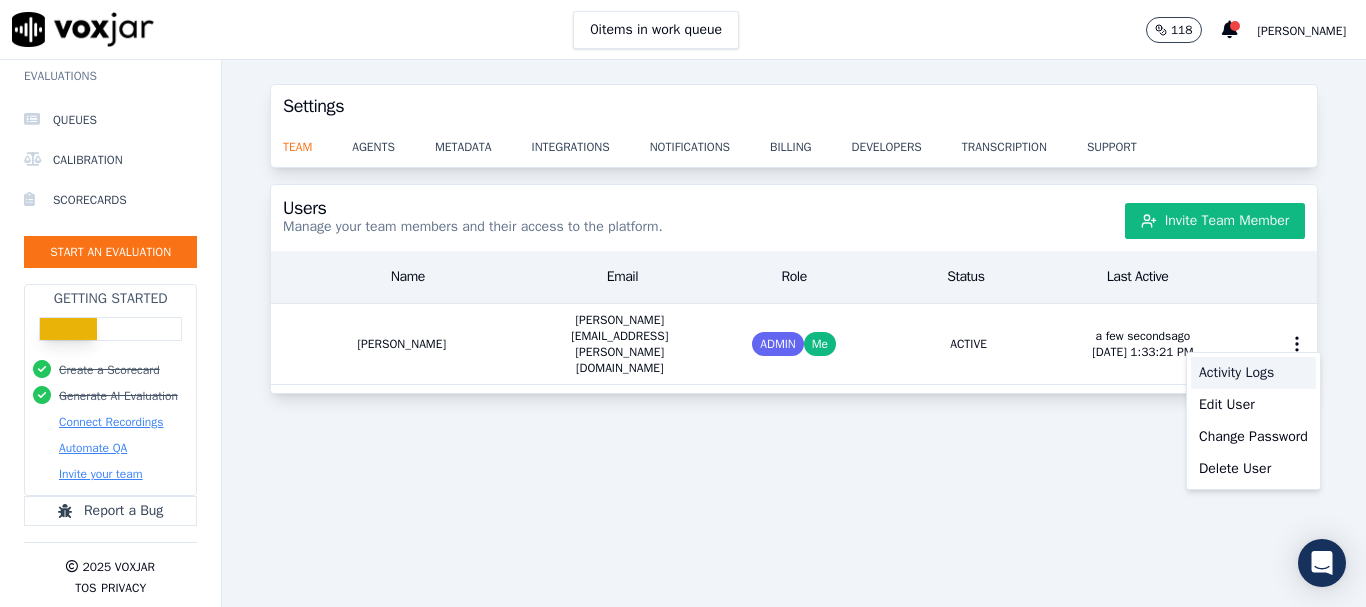click on "Activity Logs" at bounding box center [1253, 373] 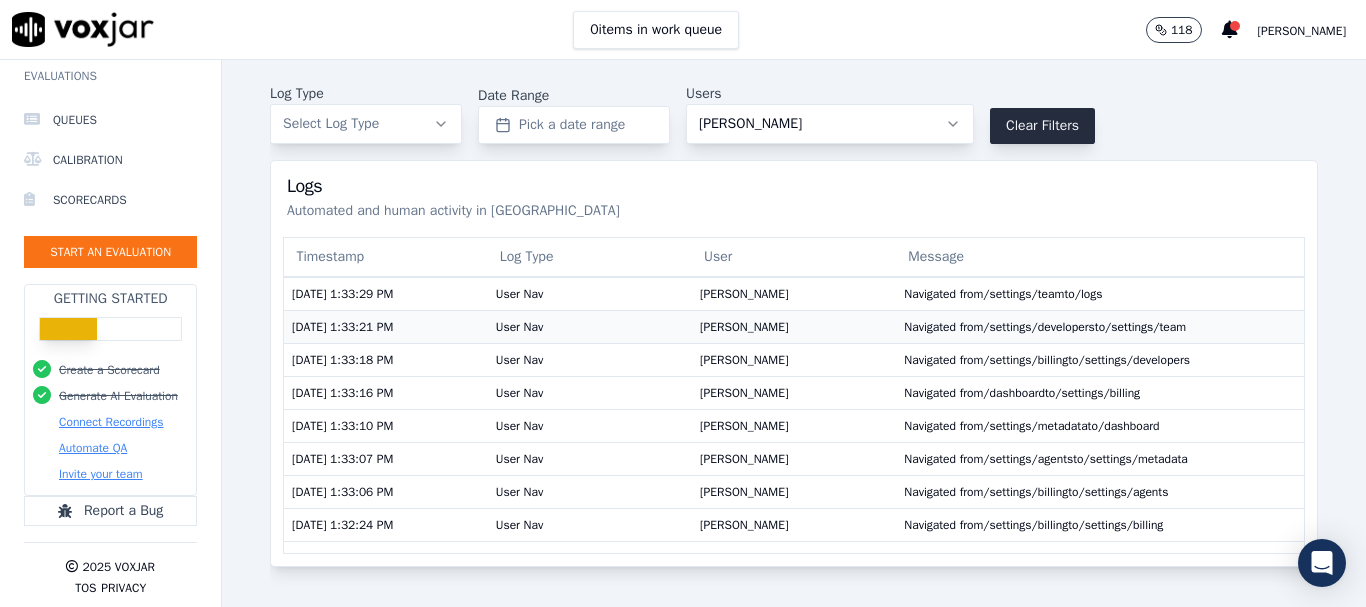 click on "Navigated from  /settings/developers  to  /settings/team" at bounding box center (1100, 326) 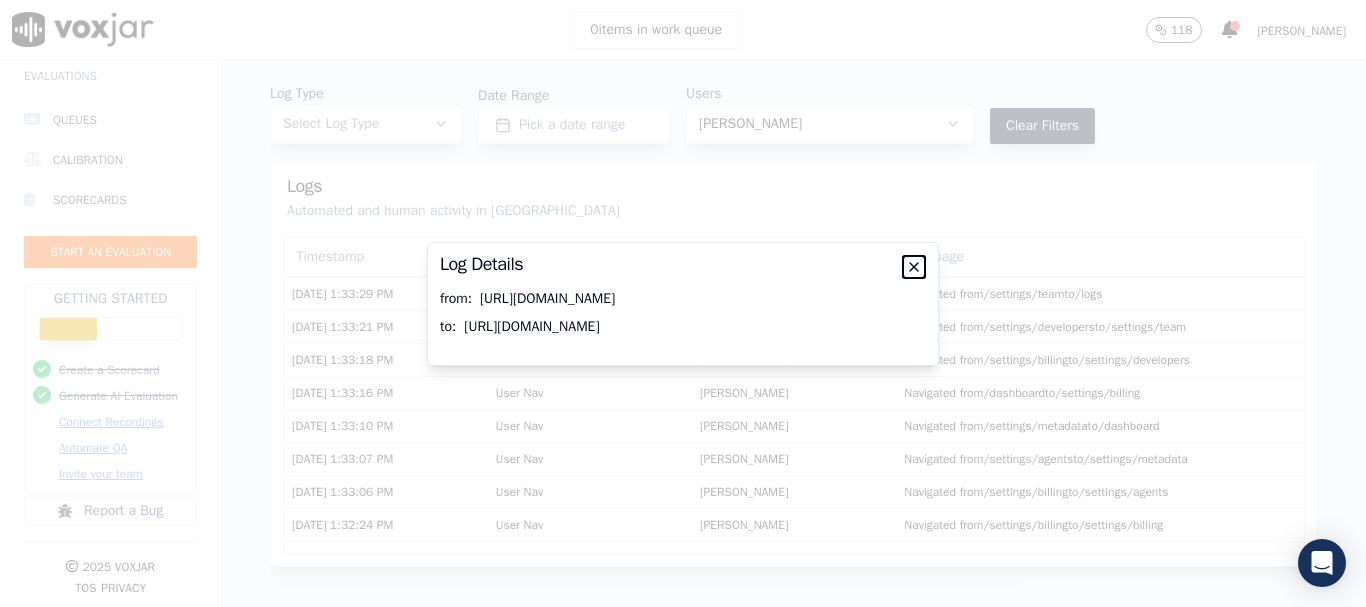 click 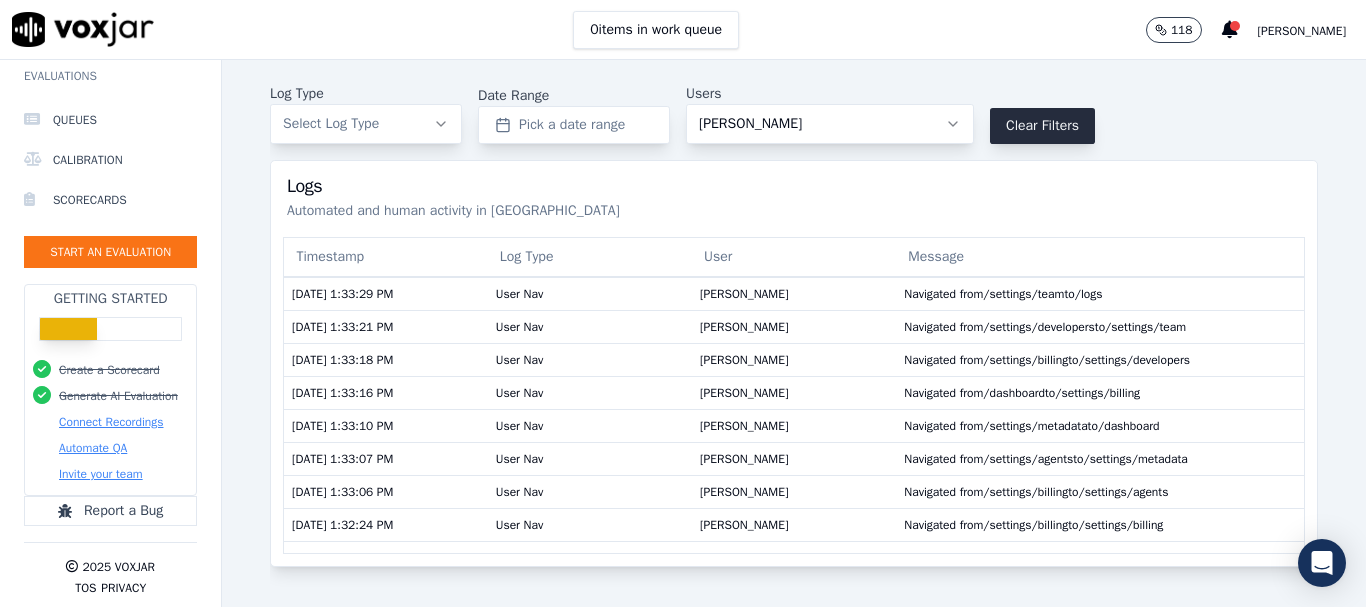 click at bounding box center (83, 29) 